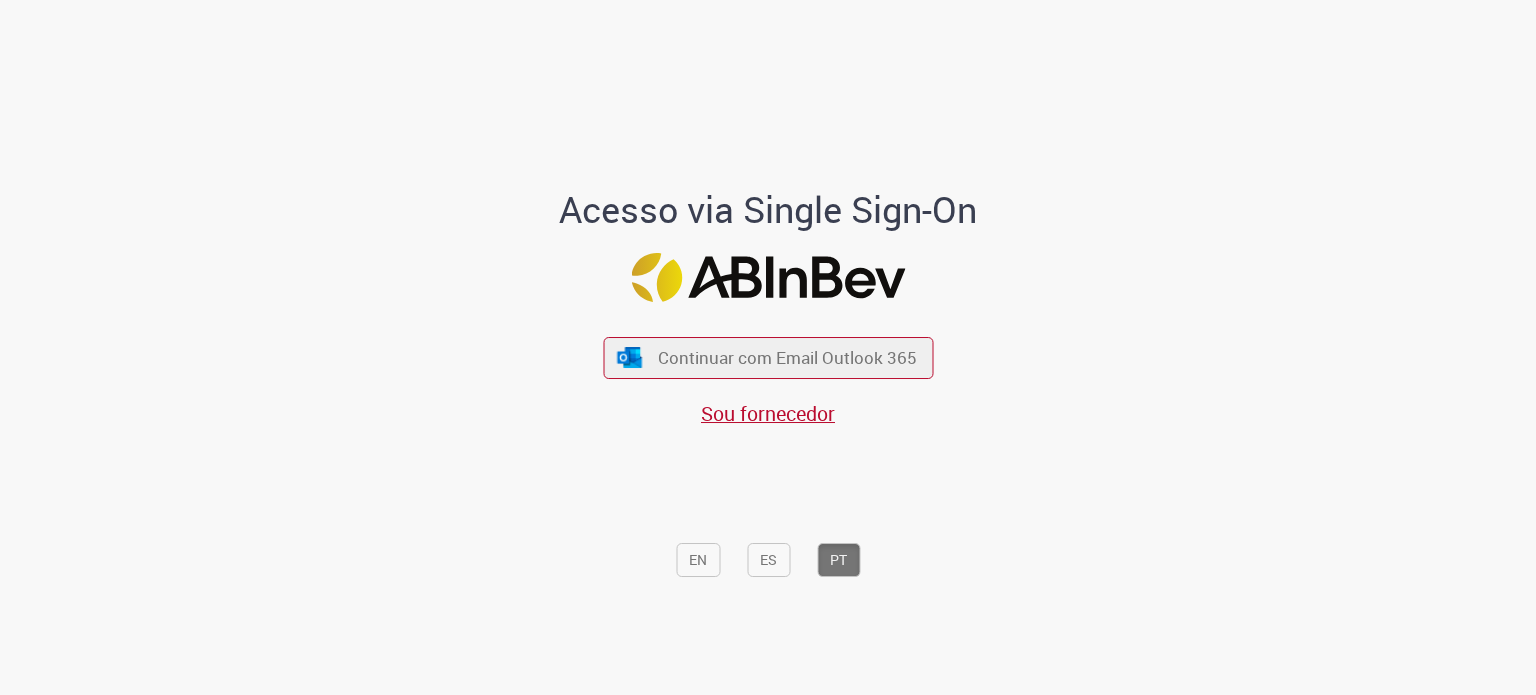 scroll, scrollTop: 0, scrollLeft: 0, axis: both 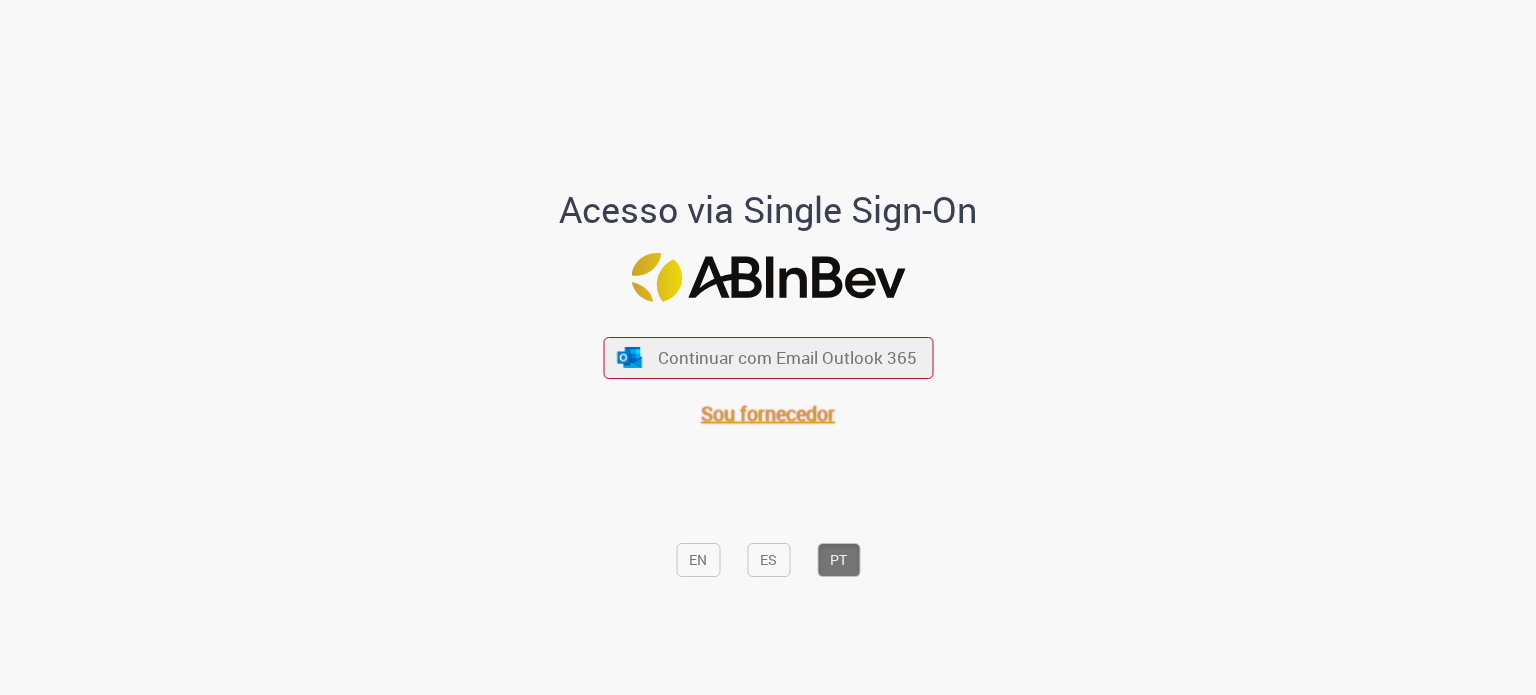 click on "Sou fornecedor" at bounding box center (768, 413) 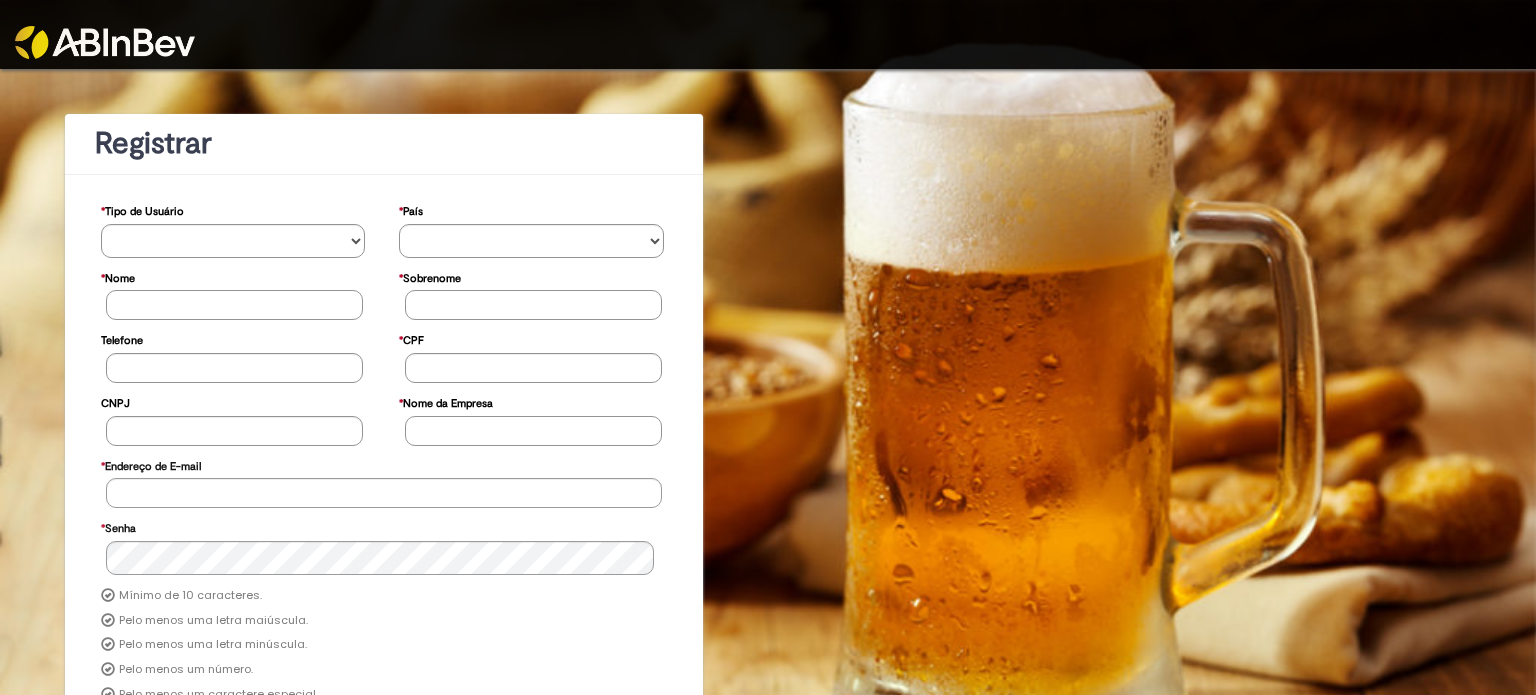scroll, scrollTop: 0, scrollLeft: 0, axis: both 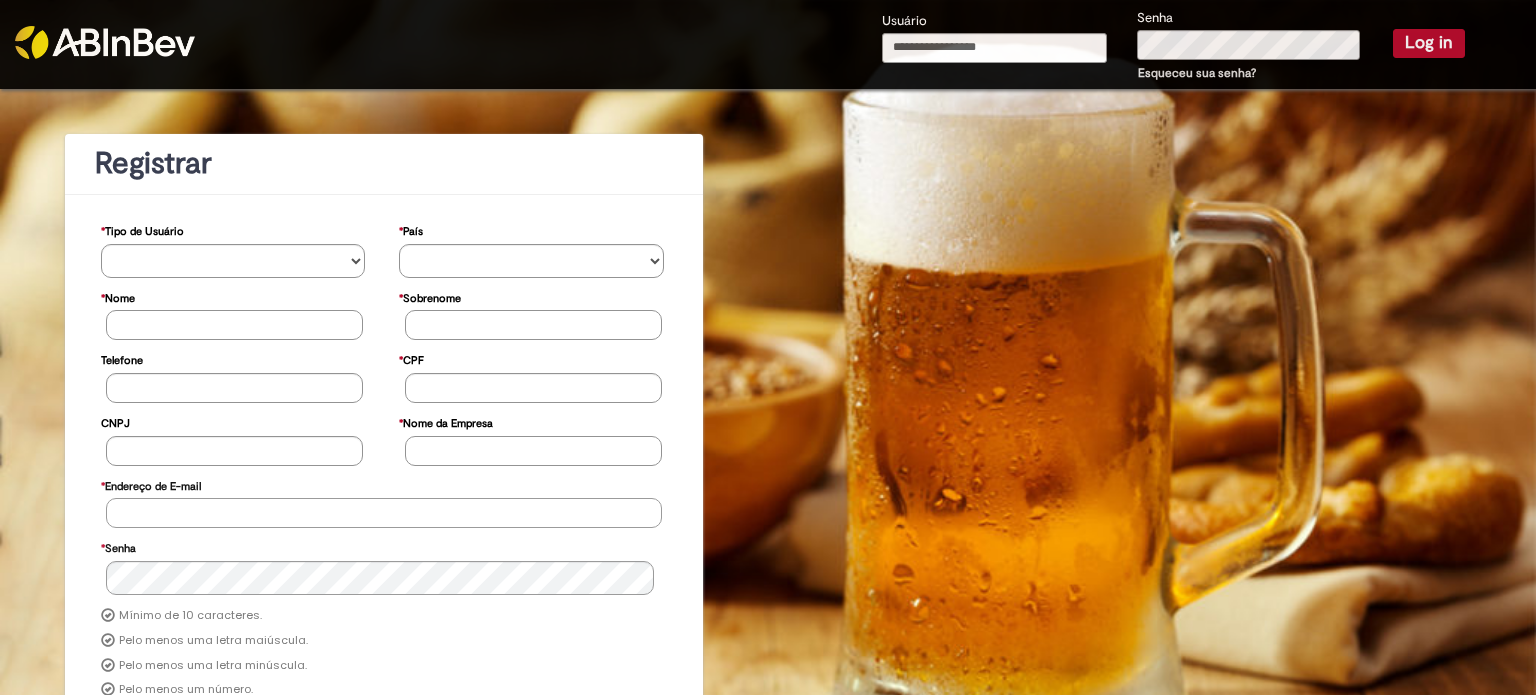 type on "**********" 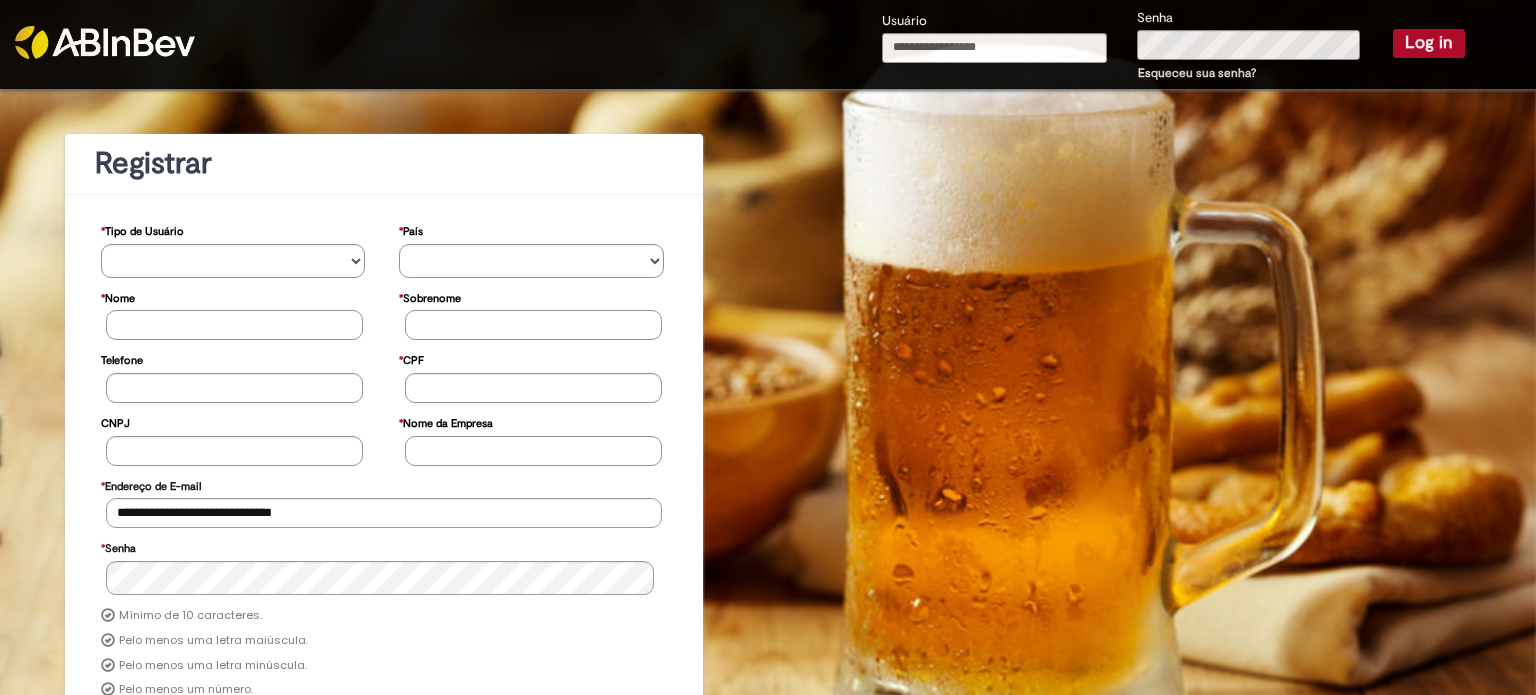 type on "**********" 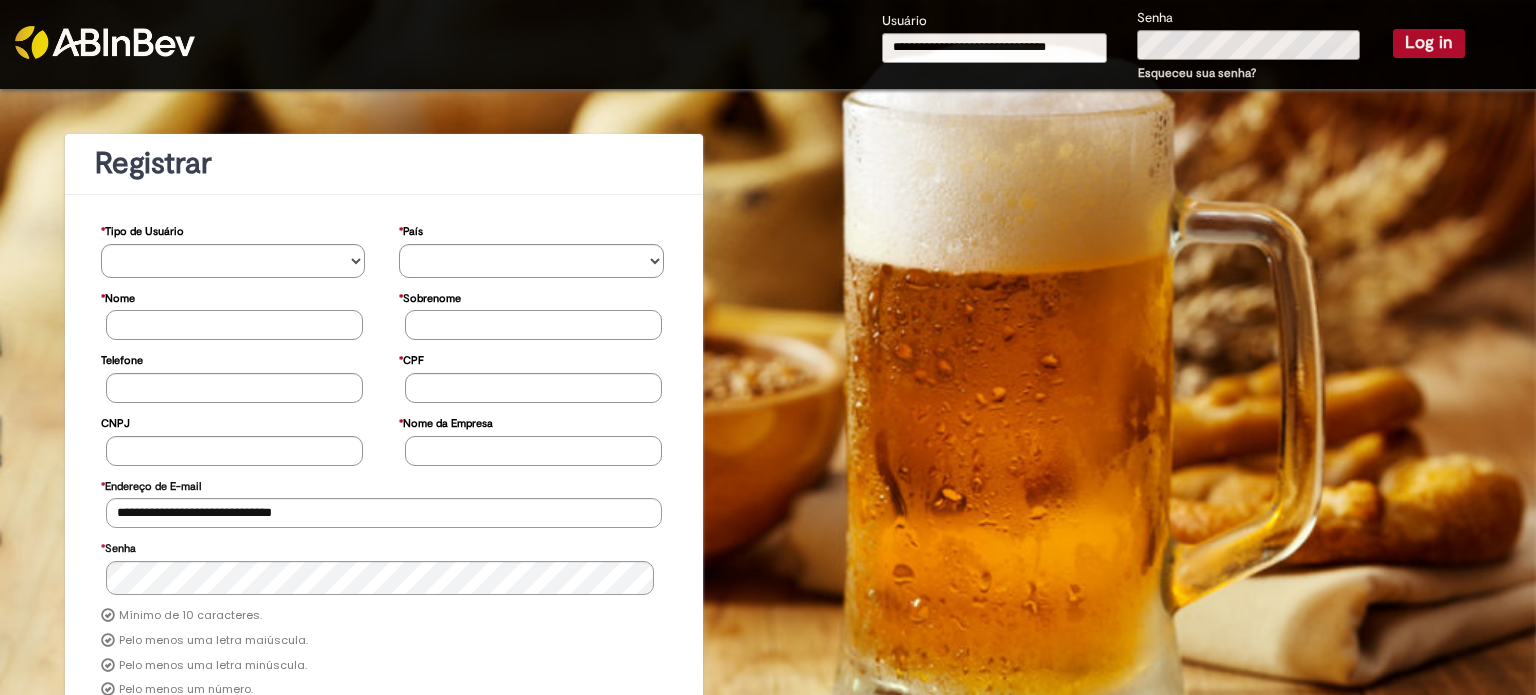 click on "Log in" at bounding box center (1429, 43) 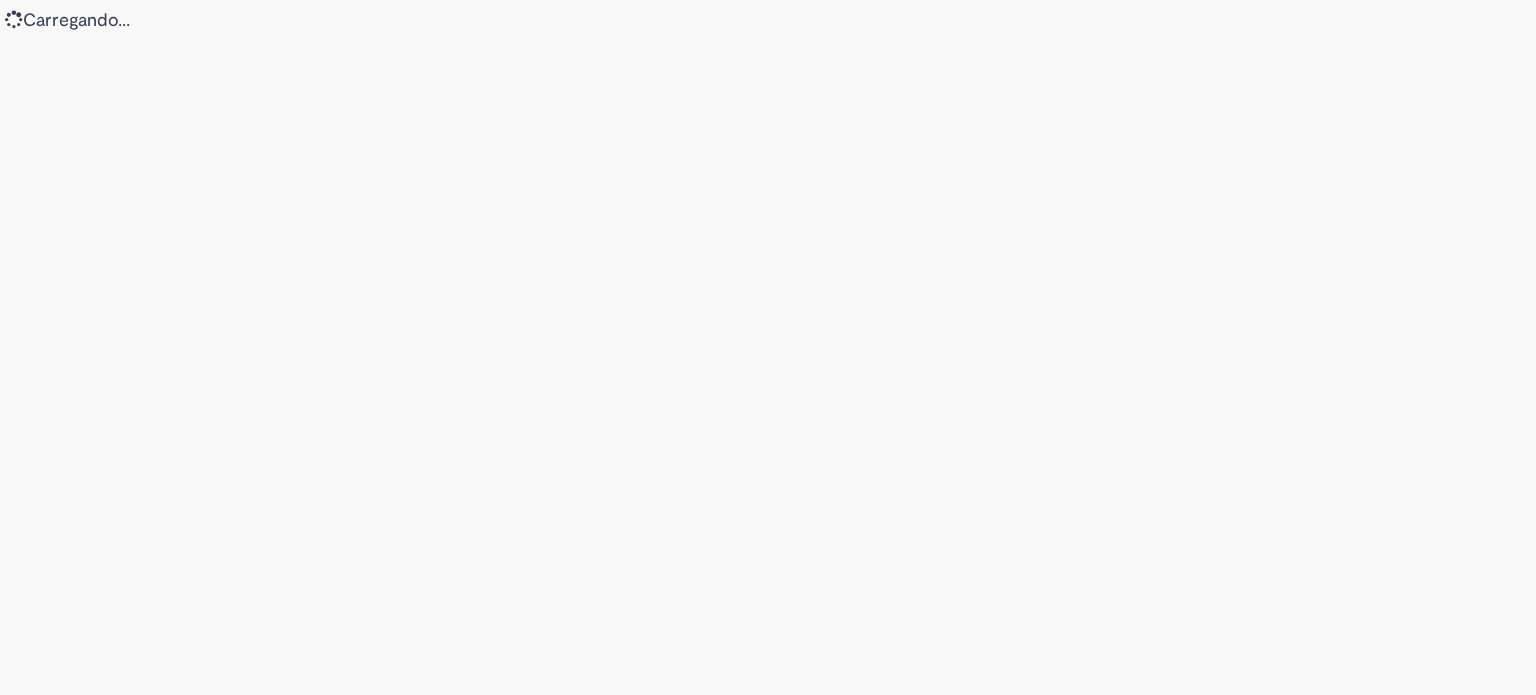 scroll, scrollTop: 0, scrollLeft: 0, axis: both 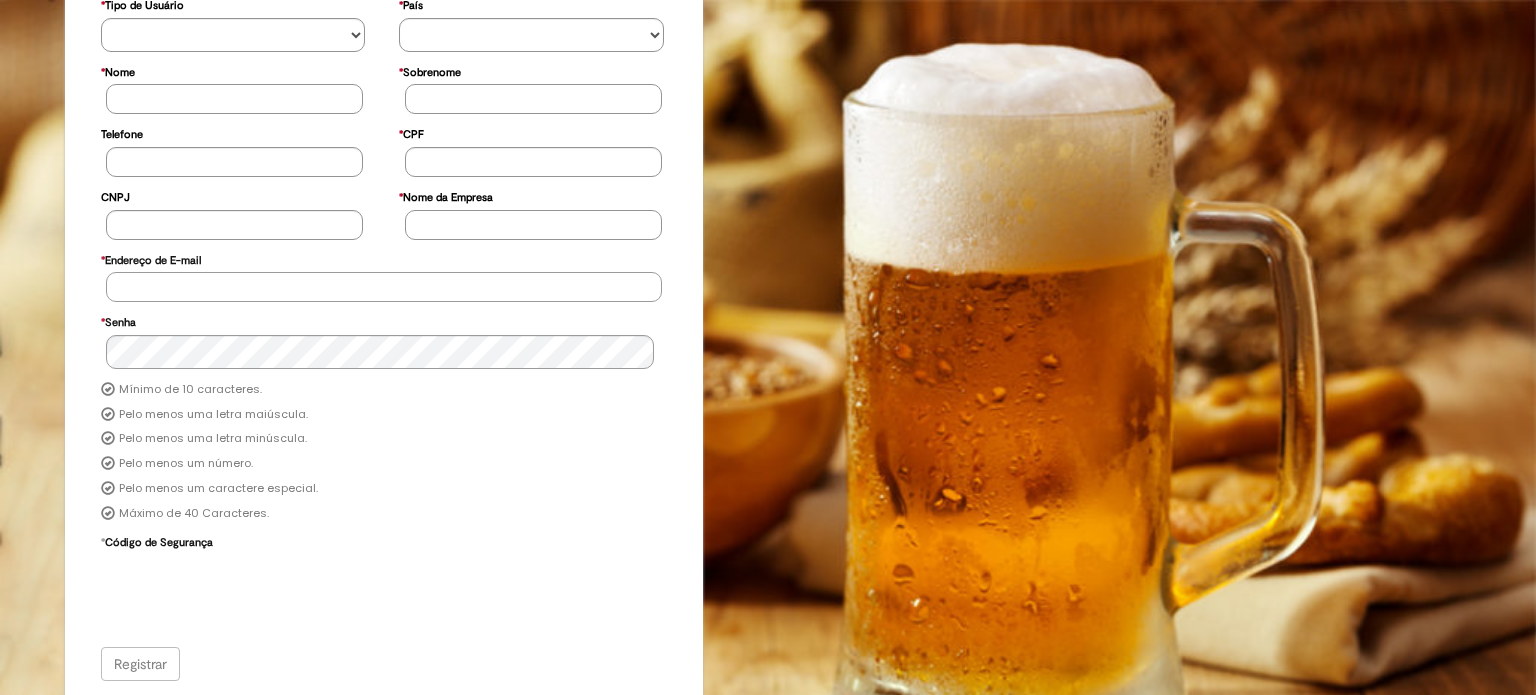 type on "**********" 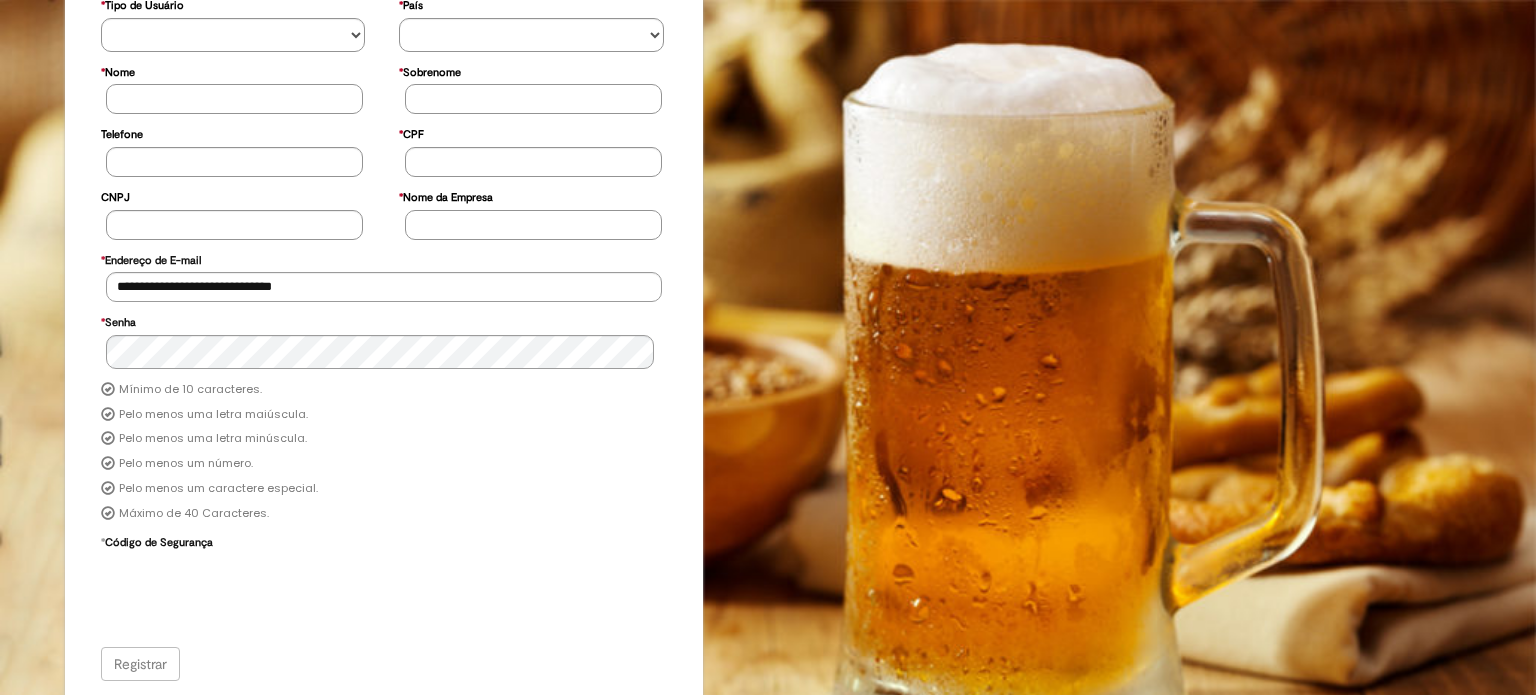 click on "Registrar" at bounding box center (384, 664) 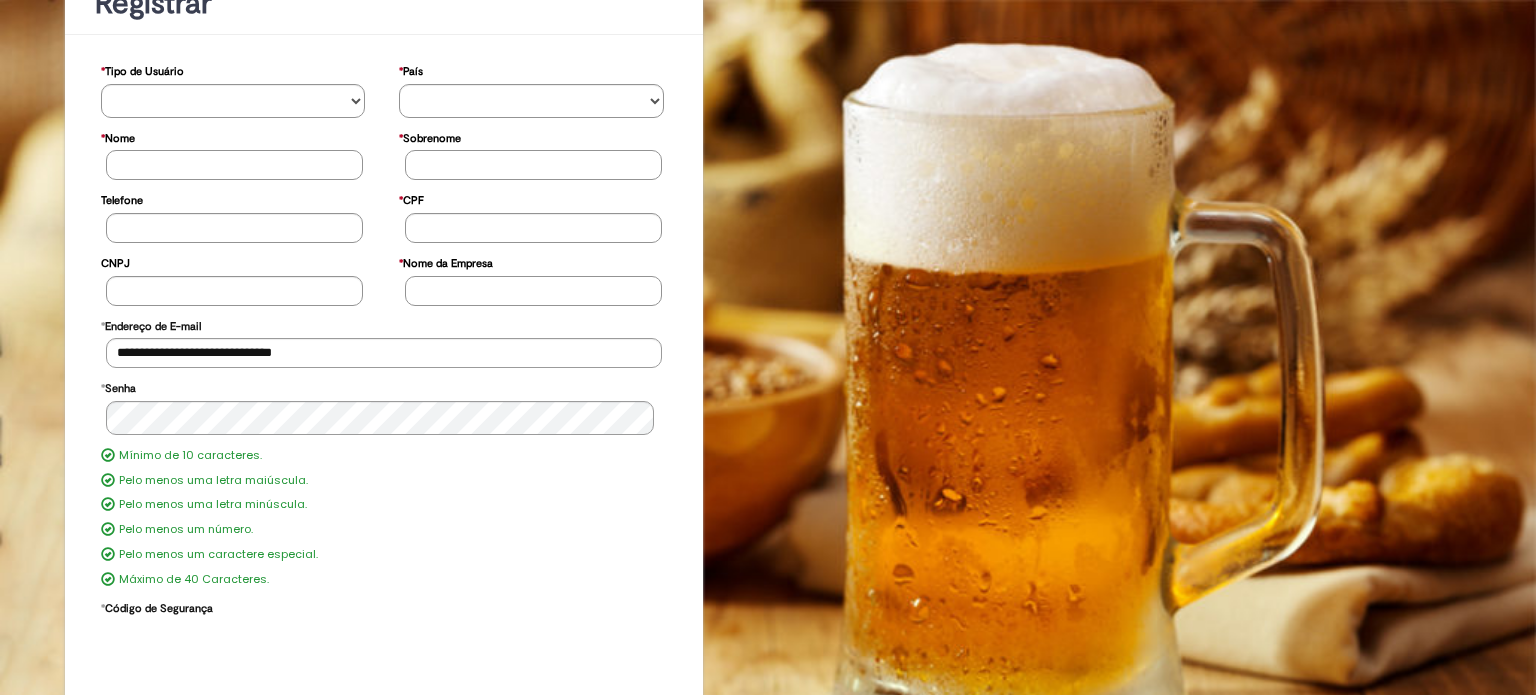 scroll, scrollTop: 206, scrollLeft: 0, axis: vertical 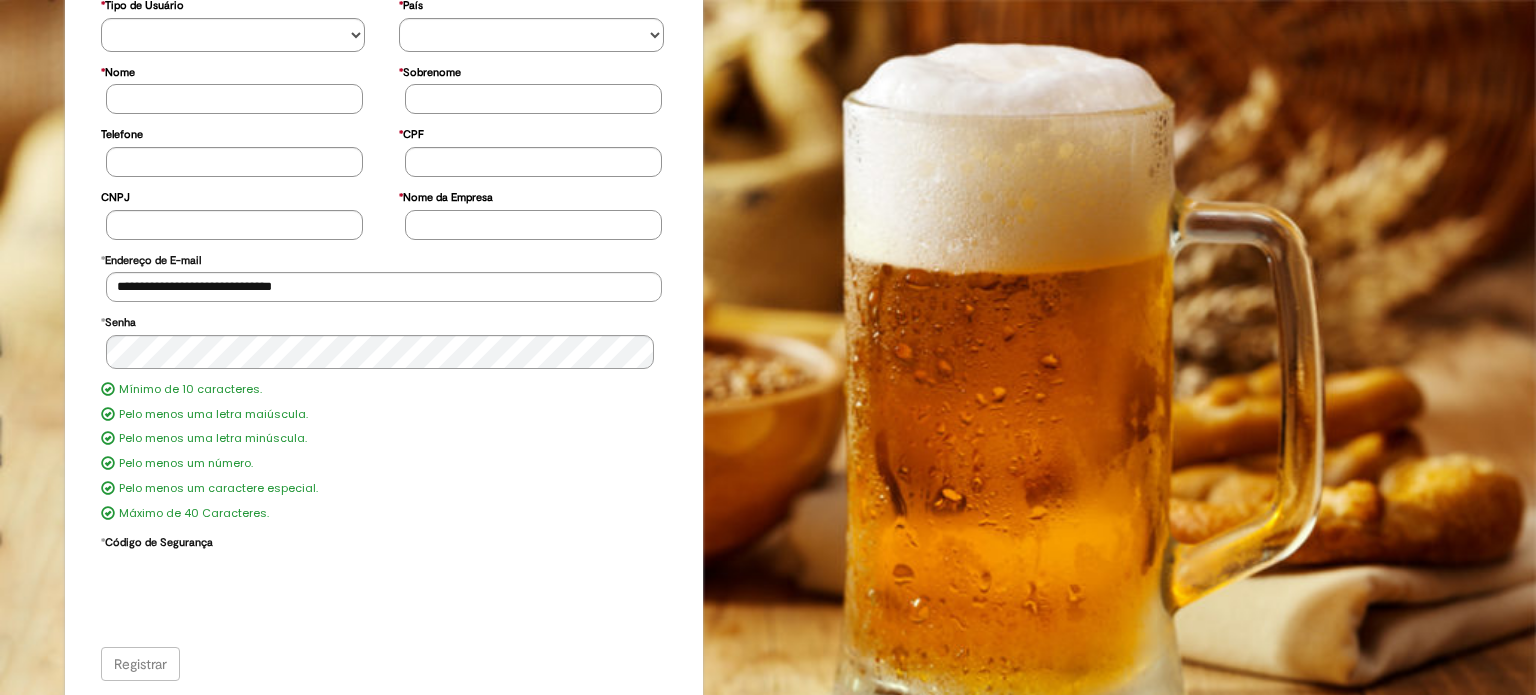 click on "Registrar" at bounding box center [384, 664] 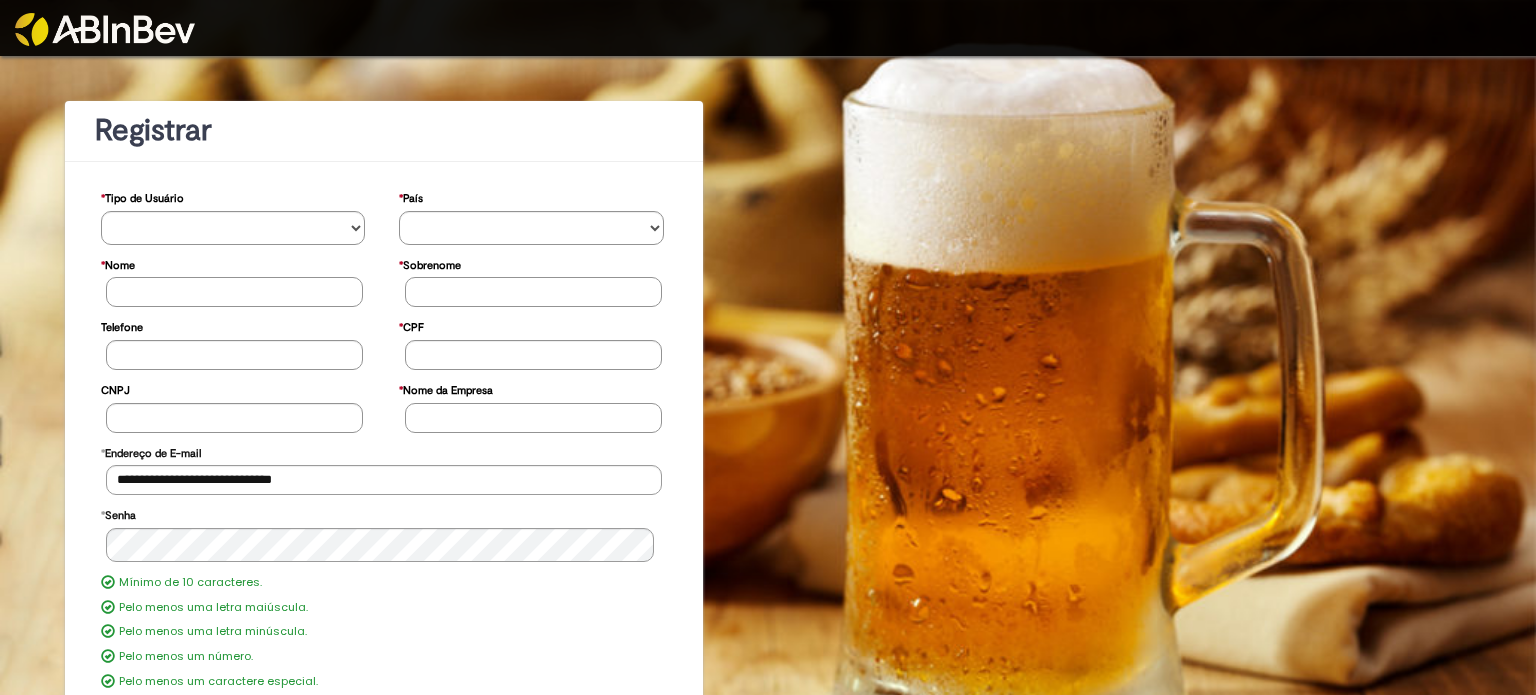 scroll, scrollTop: 0, scrollLeft: 0, axis: both 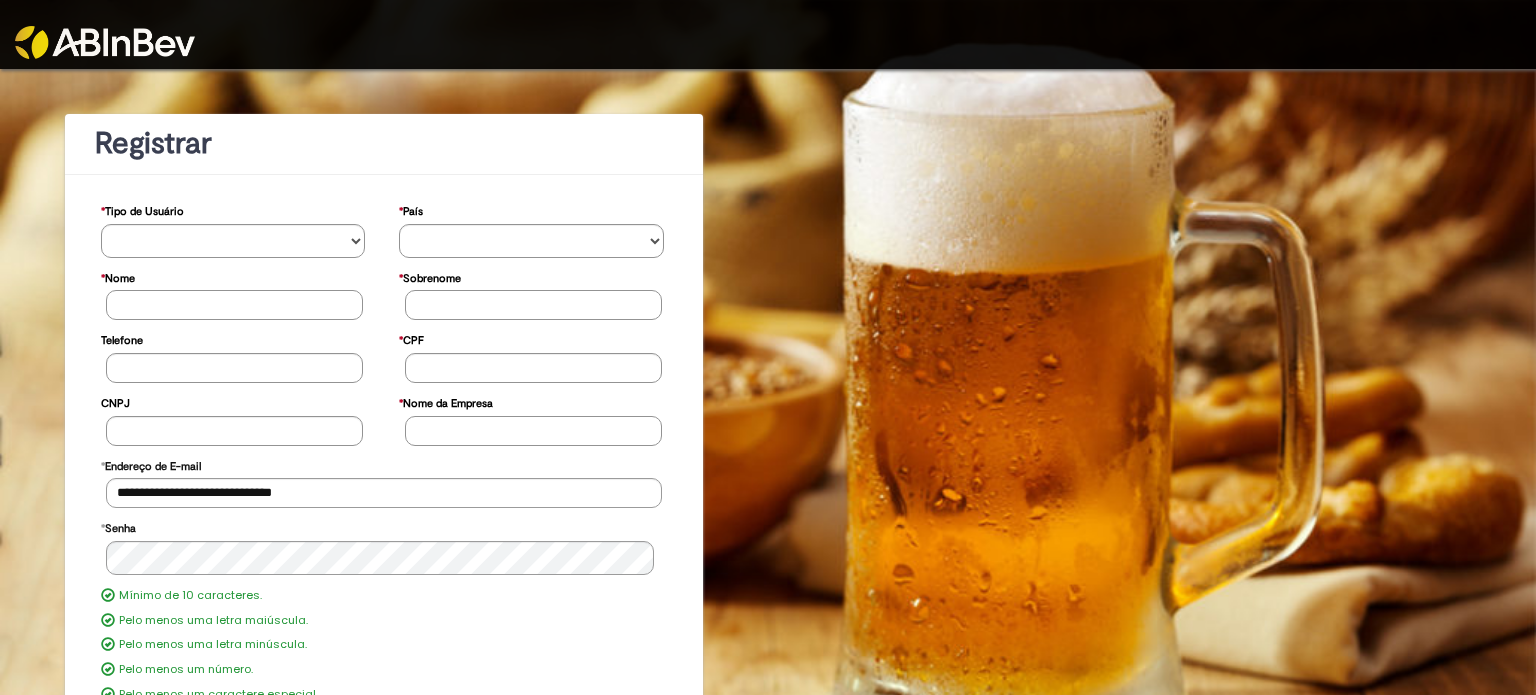 click at bounding box center (105, 42) 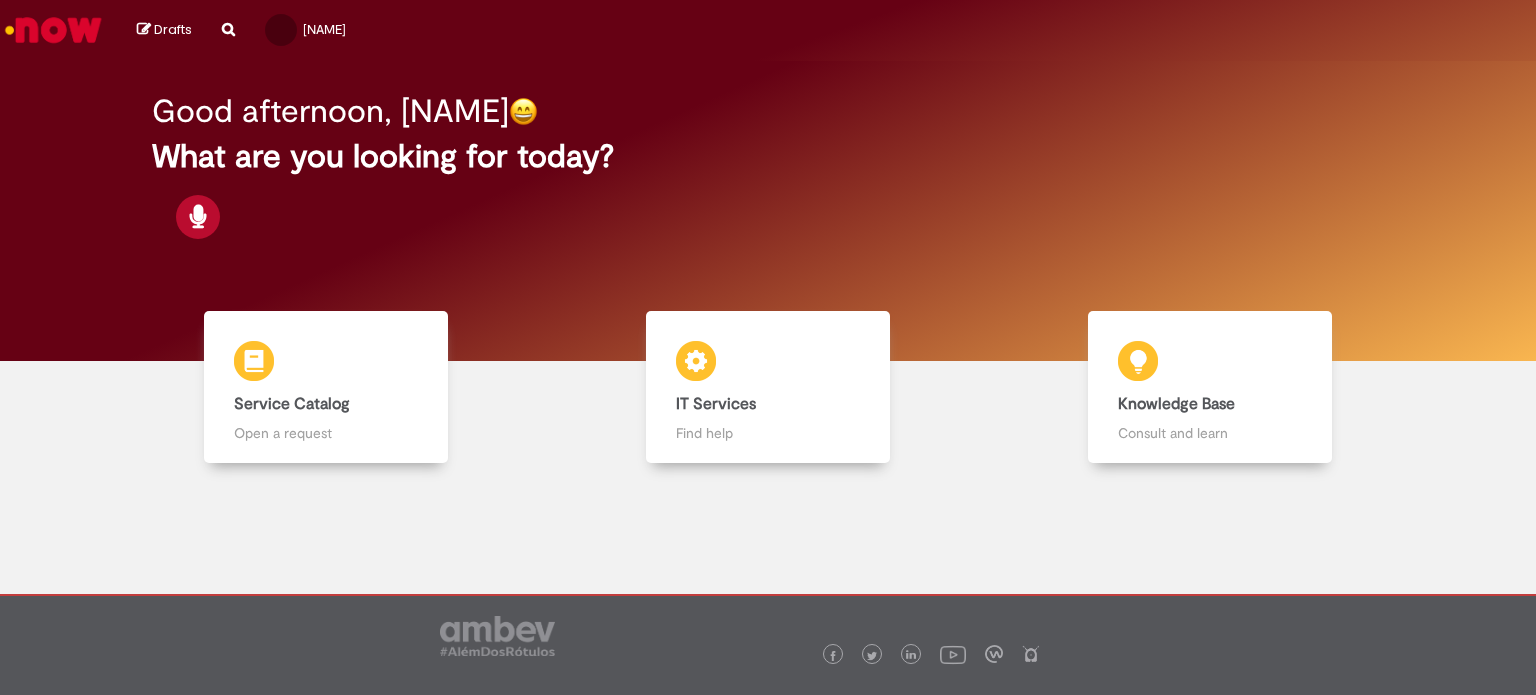 scroll, scrollTop: 0, scrollLeft: 0, axis: both 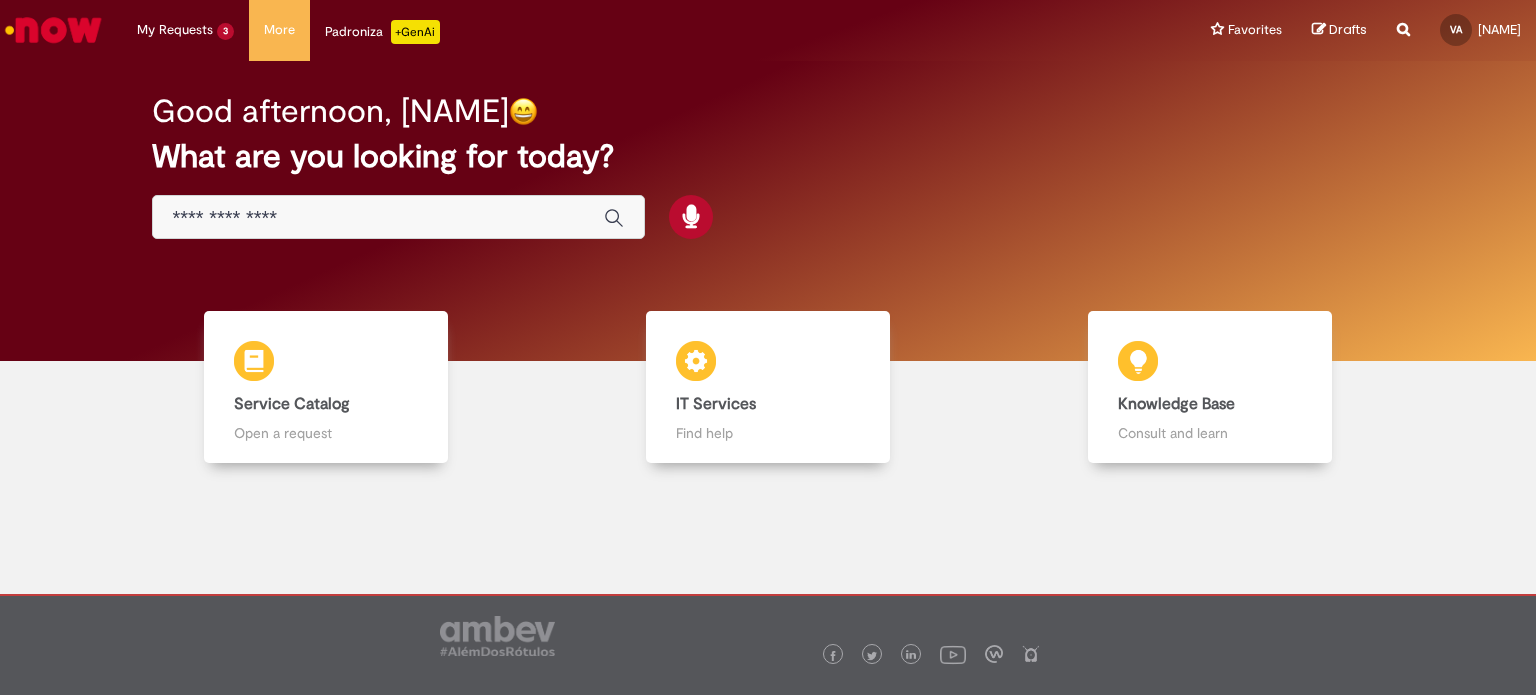 click at bounding box center (398, 217) 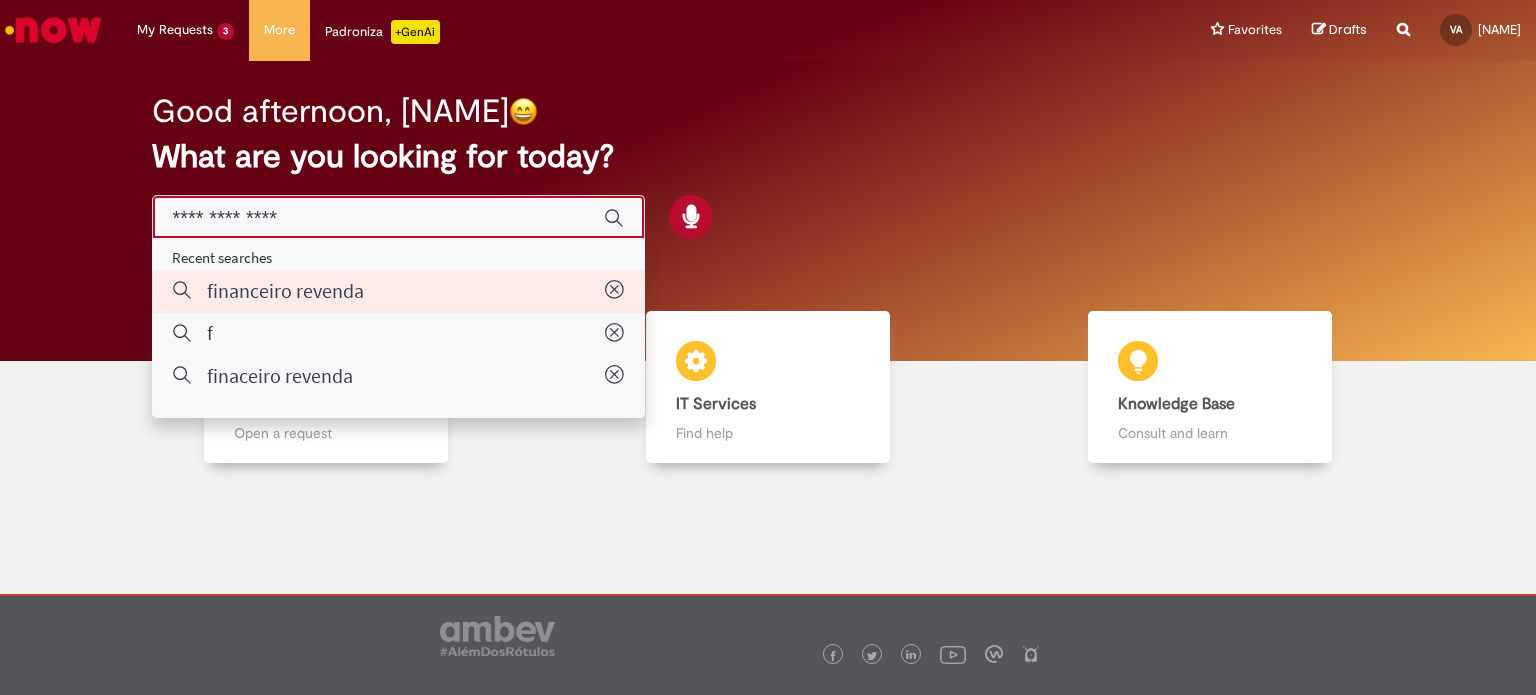 type on "**********" 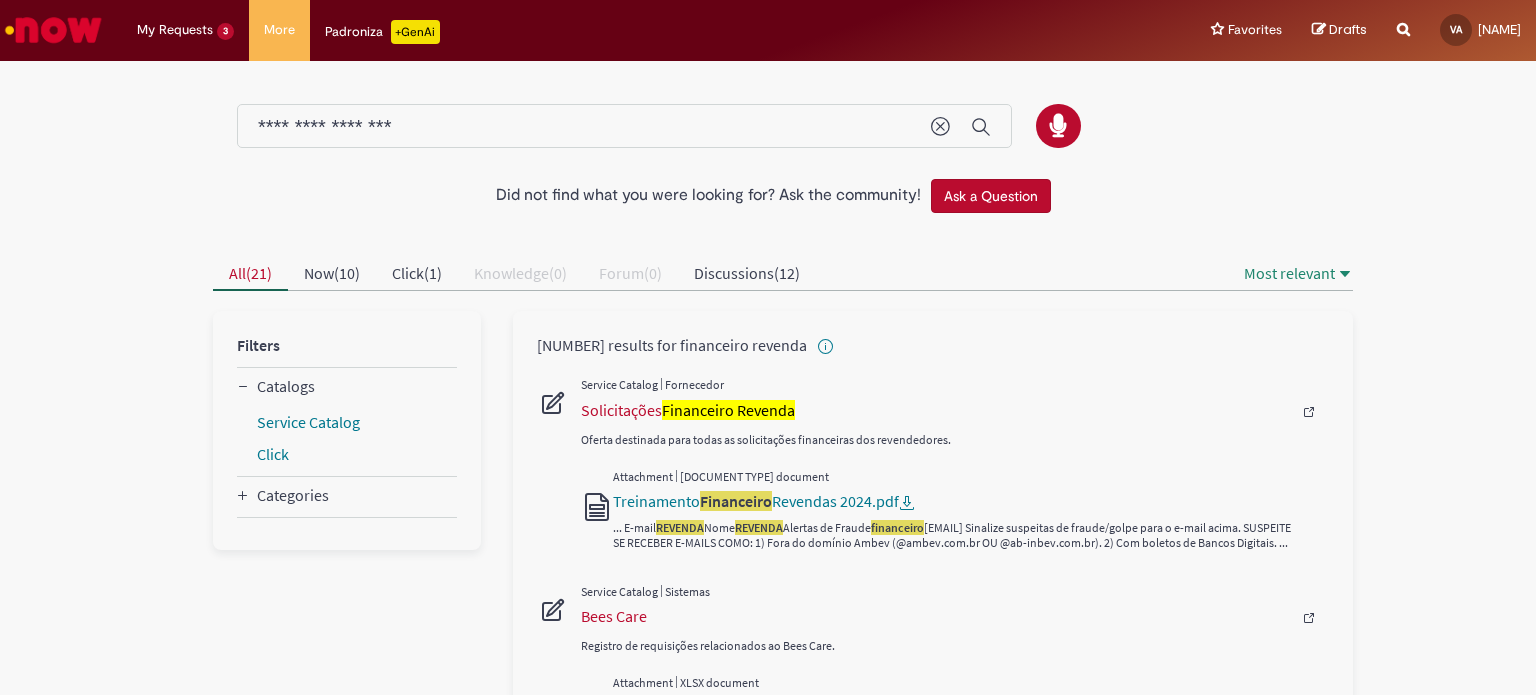 scroll, scrollTop: 200, scrollLeft: 0, axis: vertical 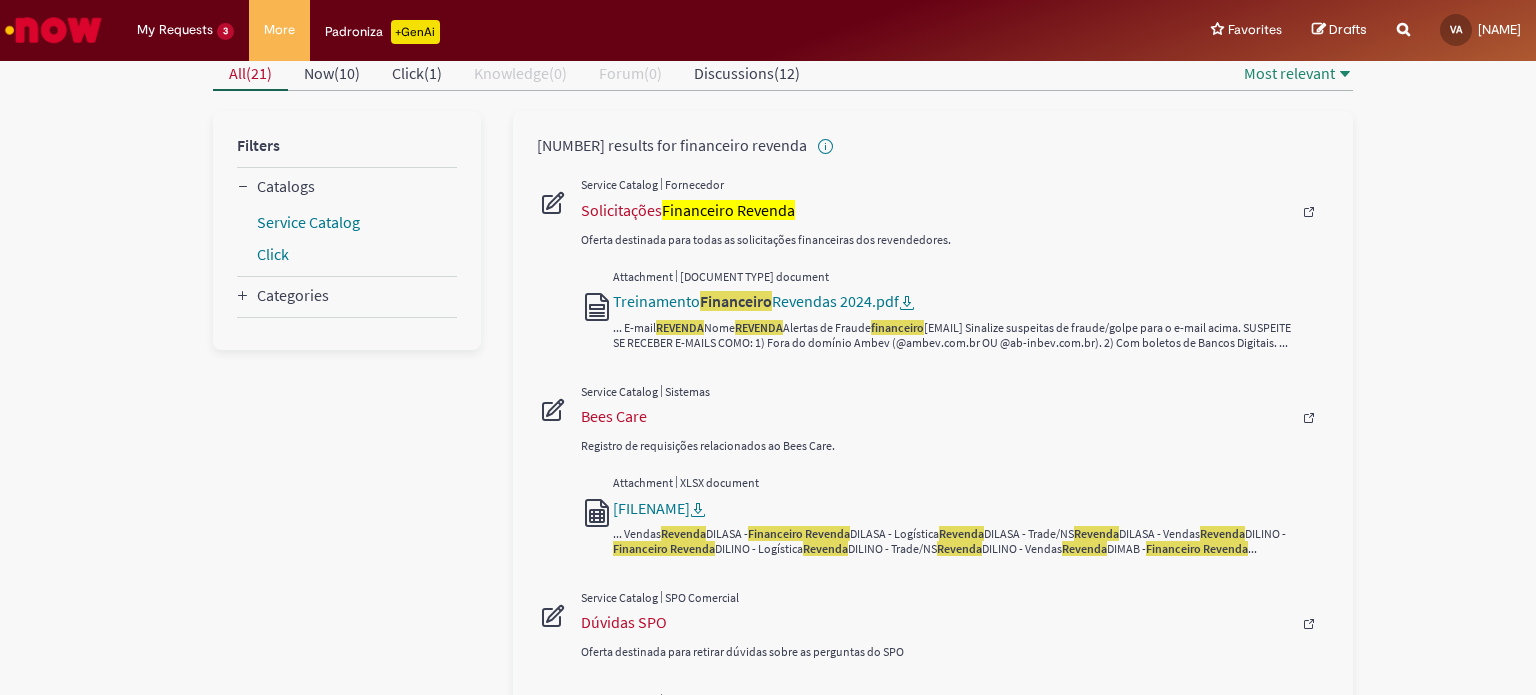 click at bounding box center [955, 212] 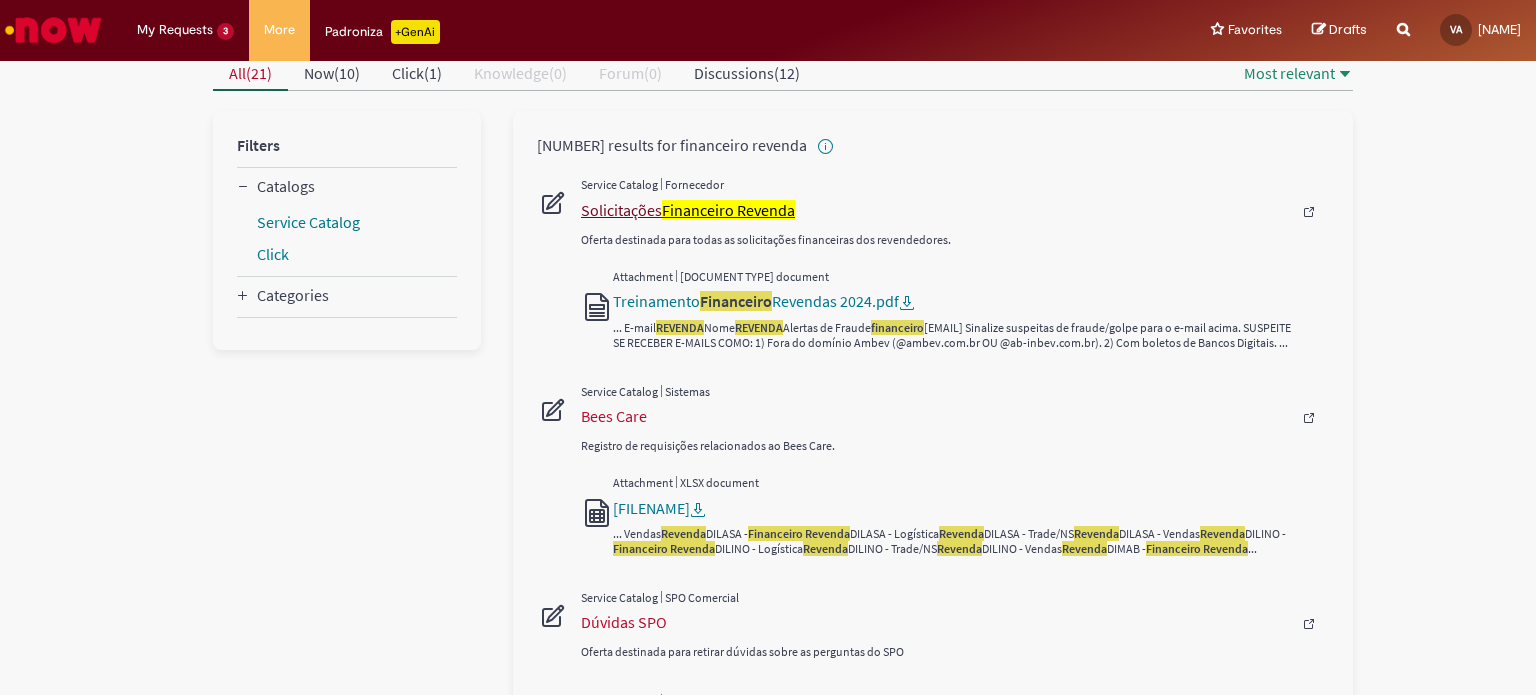 click on "Financeiro Revenda" at bounding box center (728, 210) 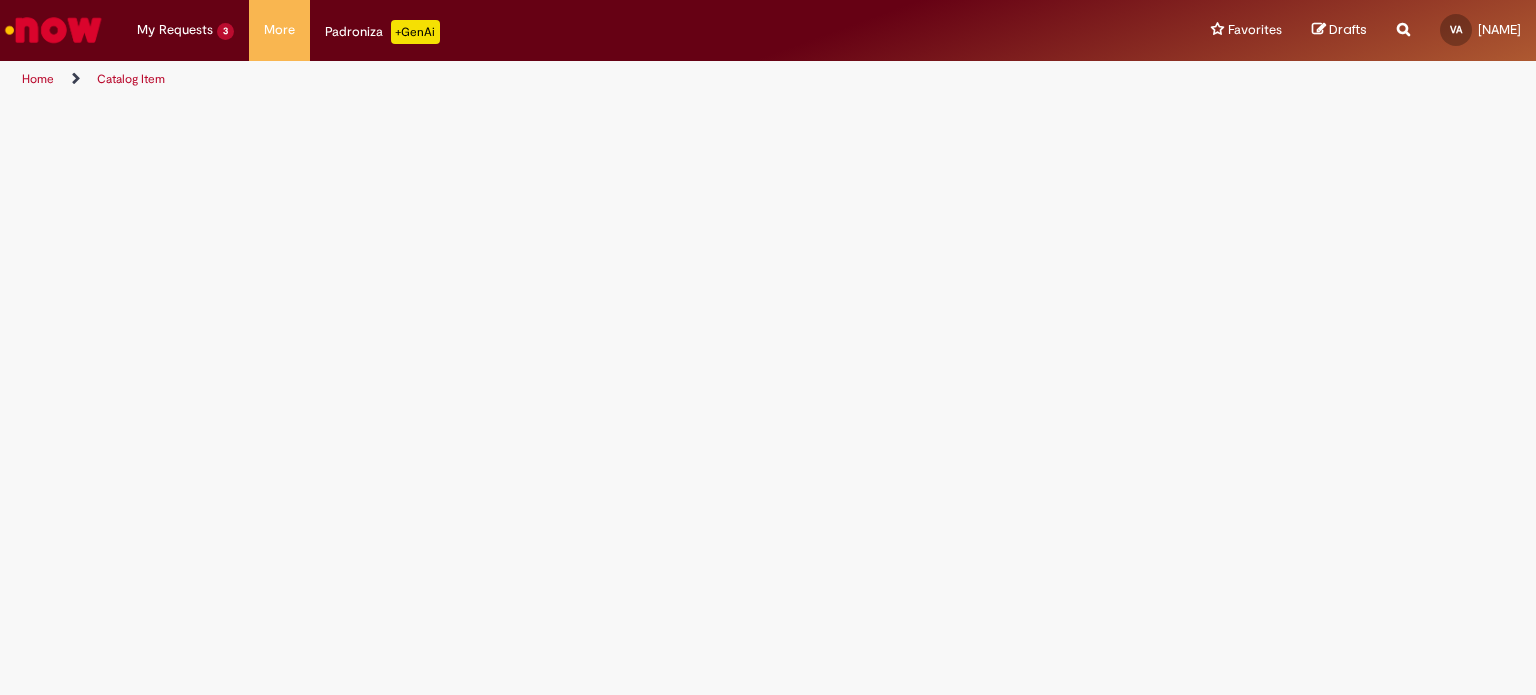 scroll, scrollTop: 0, scrollLeft: 0, axis: both 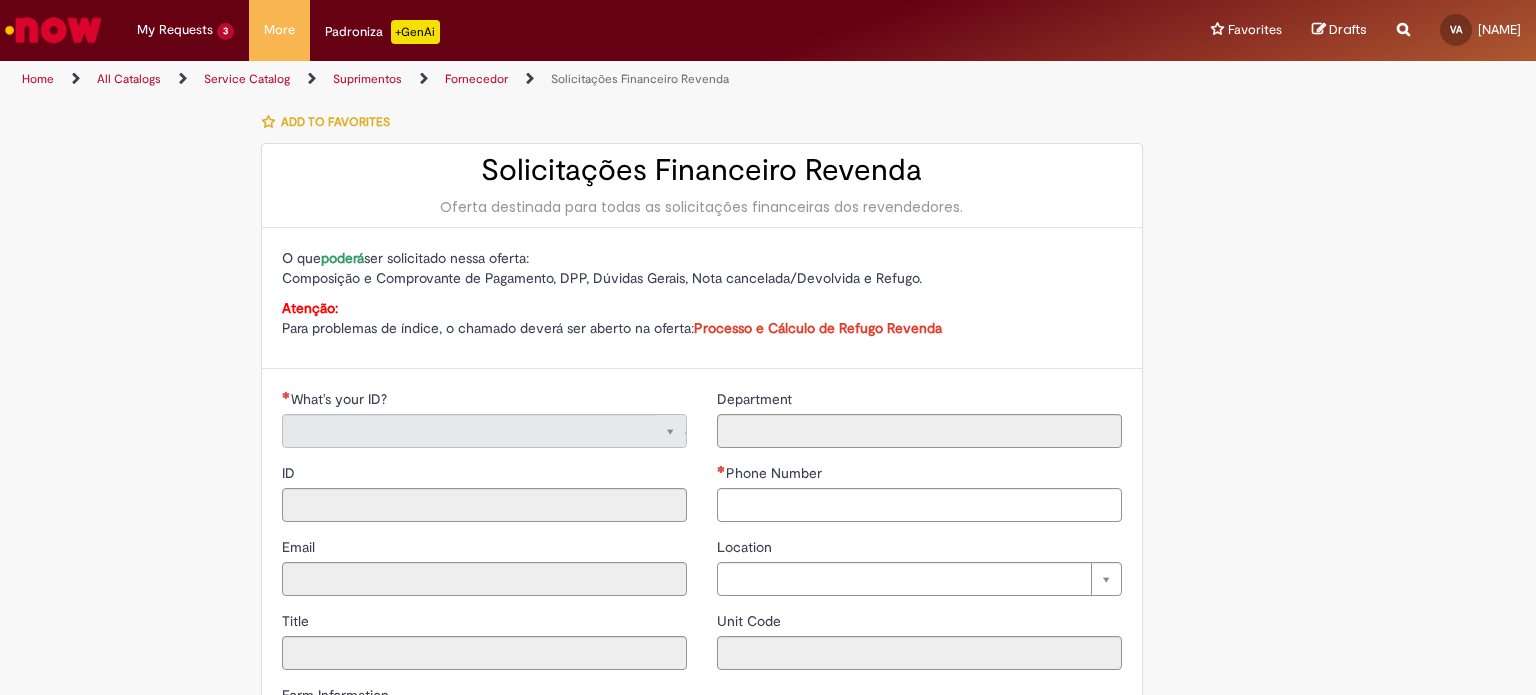 type on "**********" 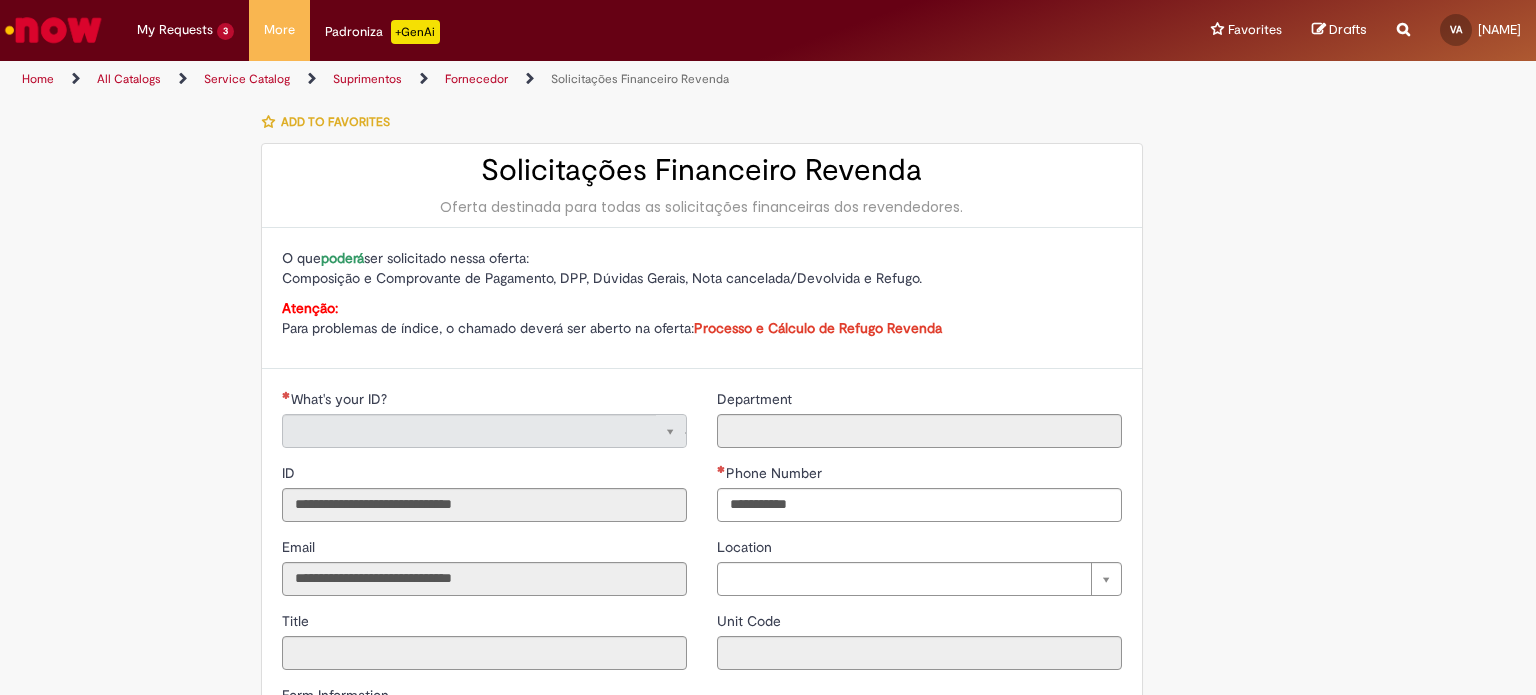 type on "**********" 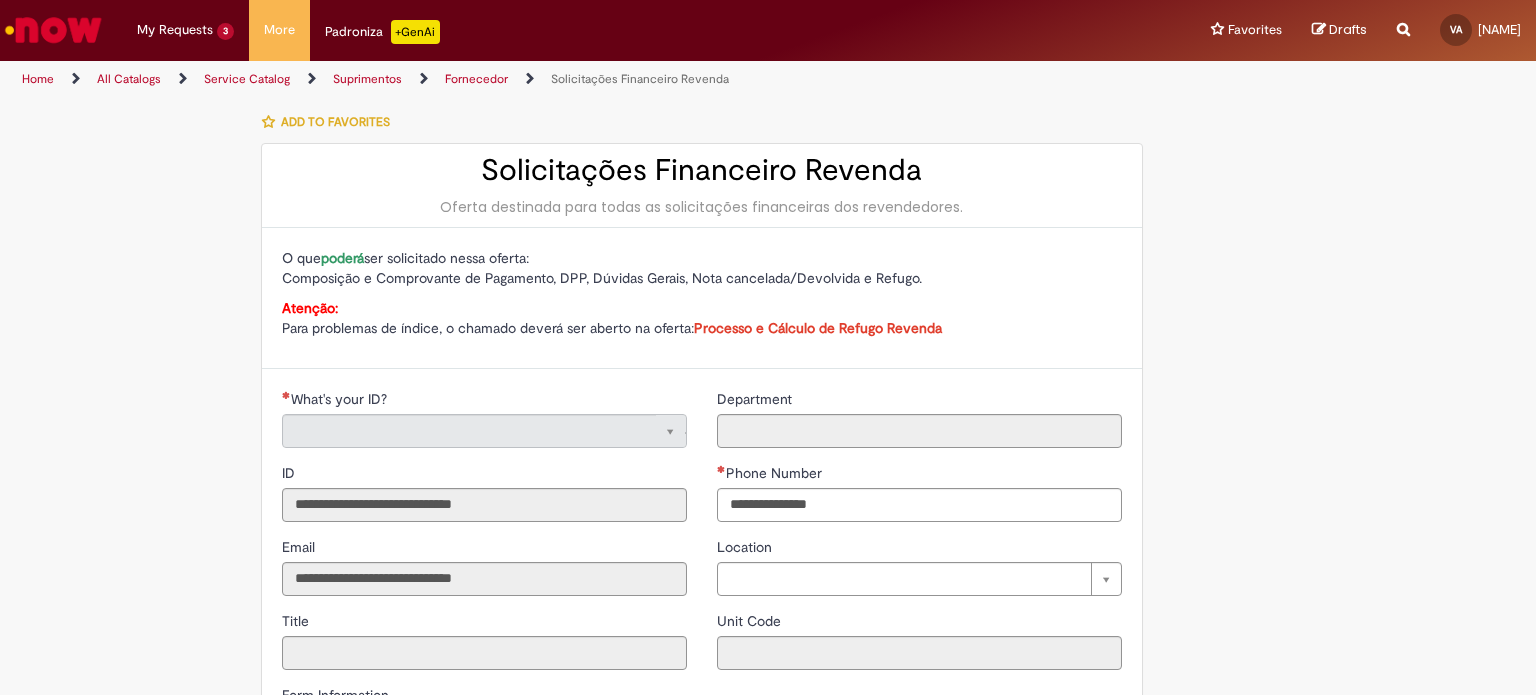 type on "**********" 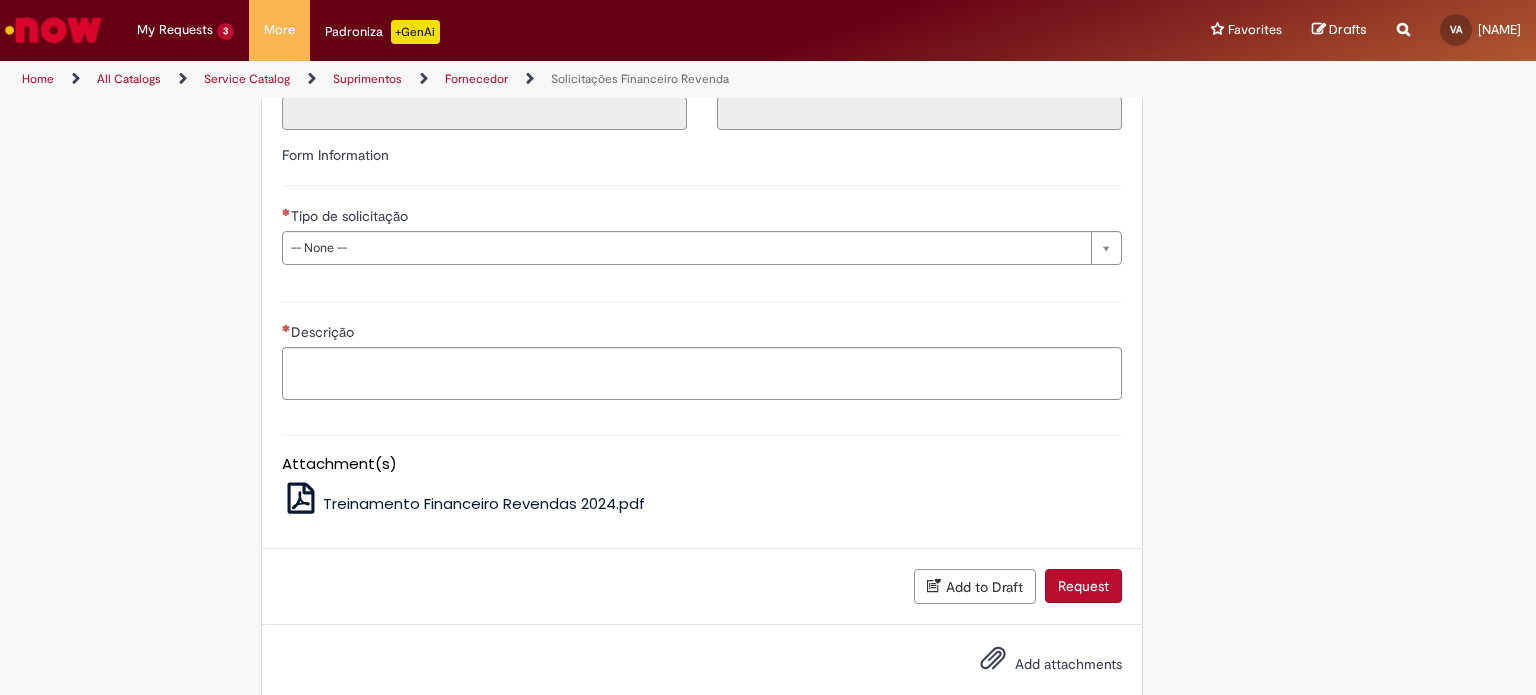 scroll, scrollTop: 575, scrollLeft: 0, axis: vertical 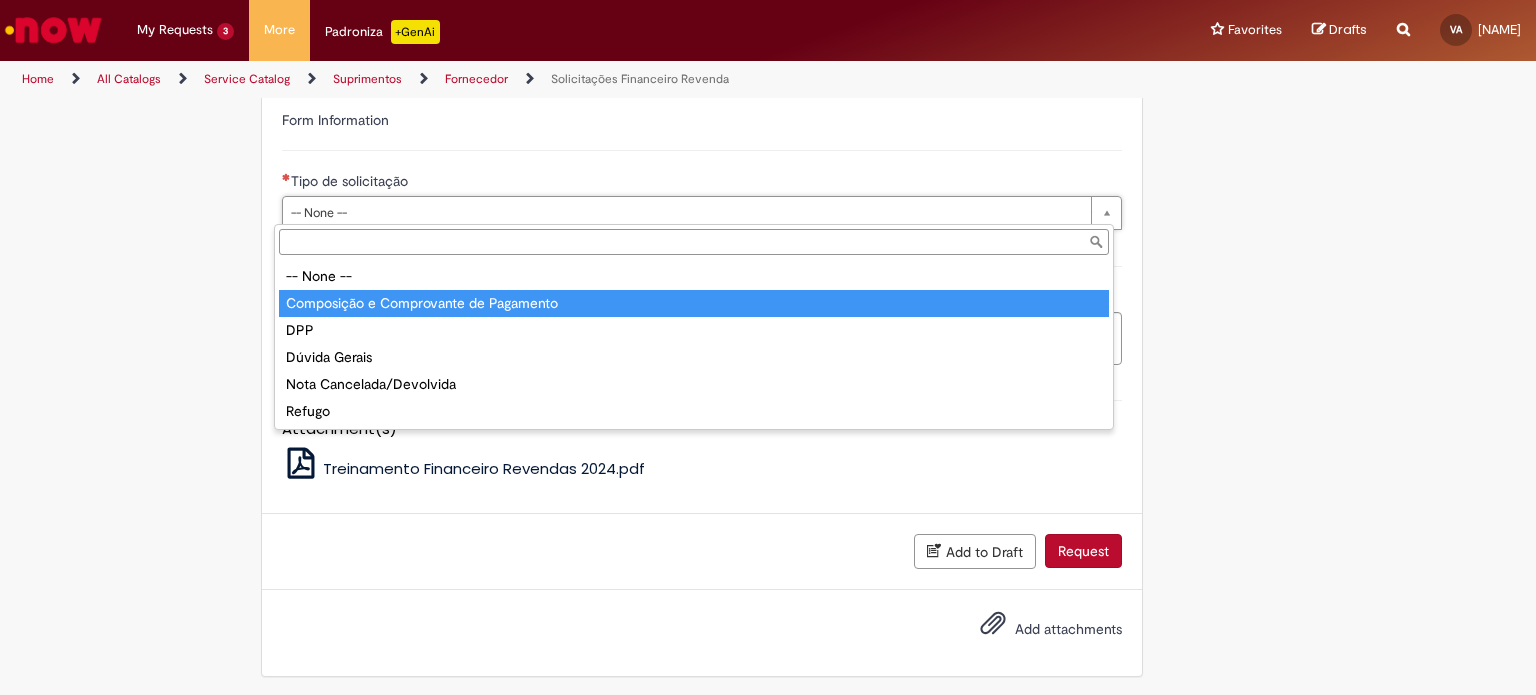 type on "**********" 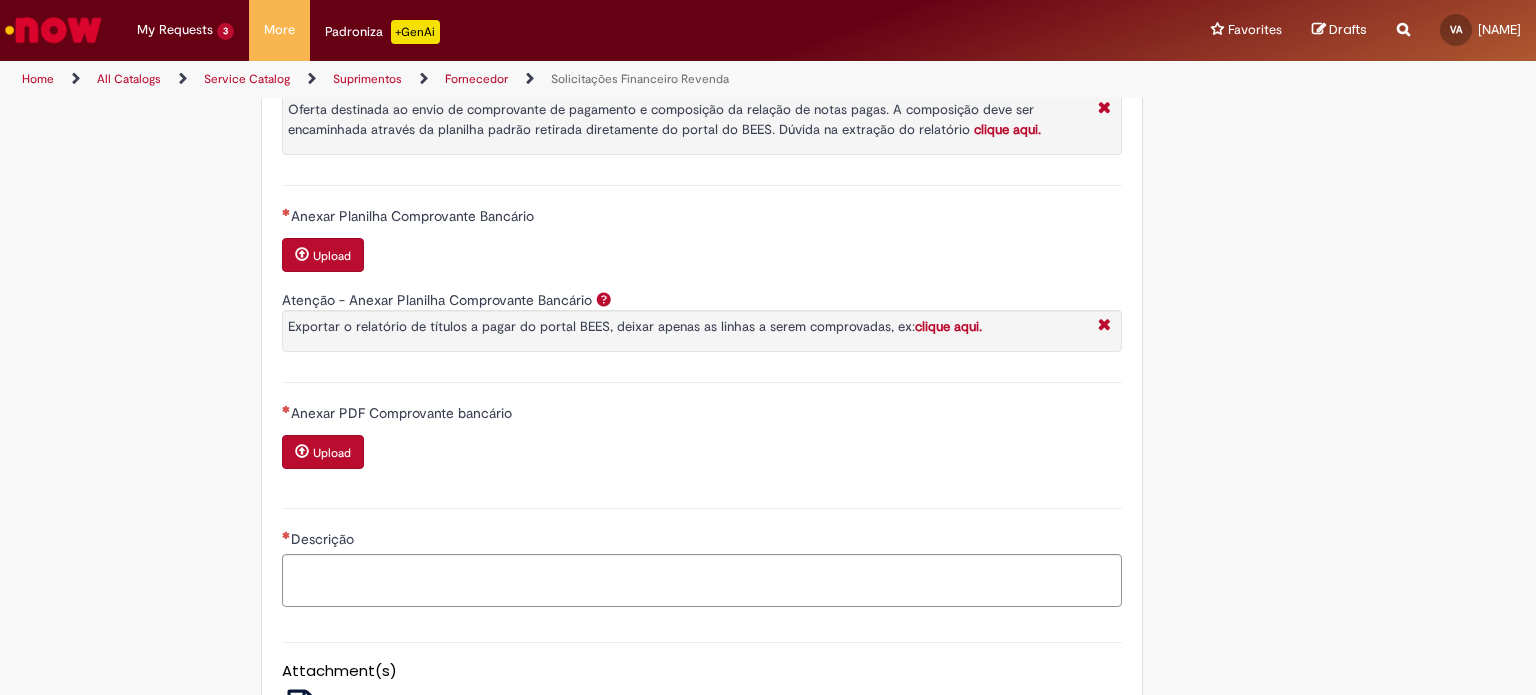 scroll, scrollTop: 775, scrollLeft: 0, axis: vertical 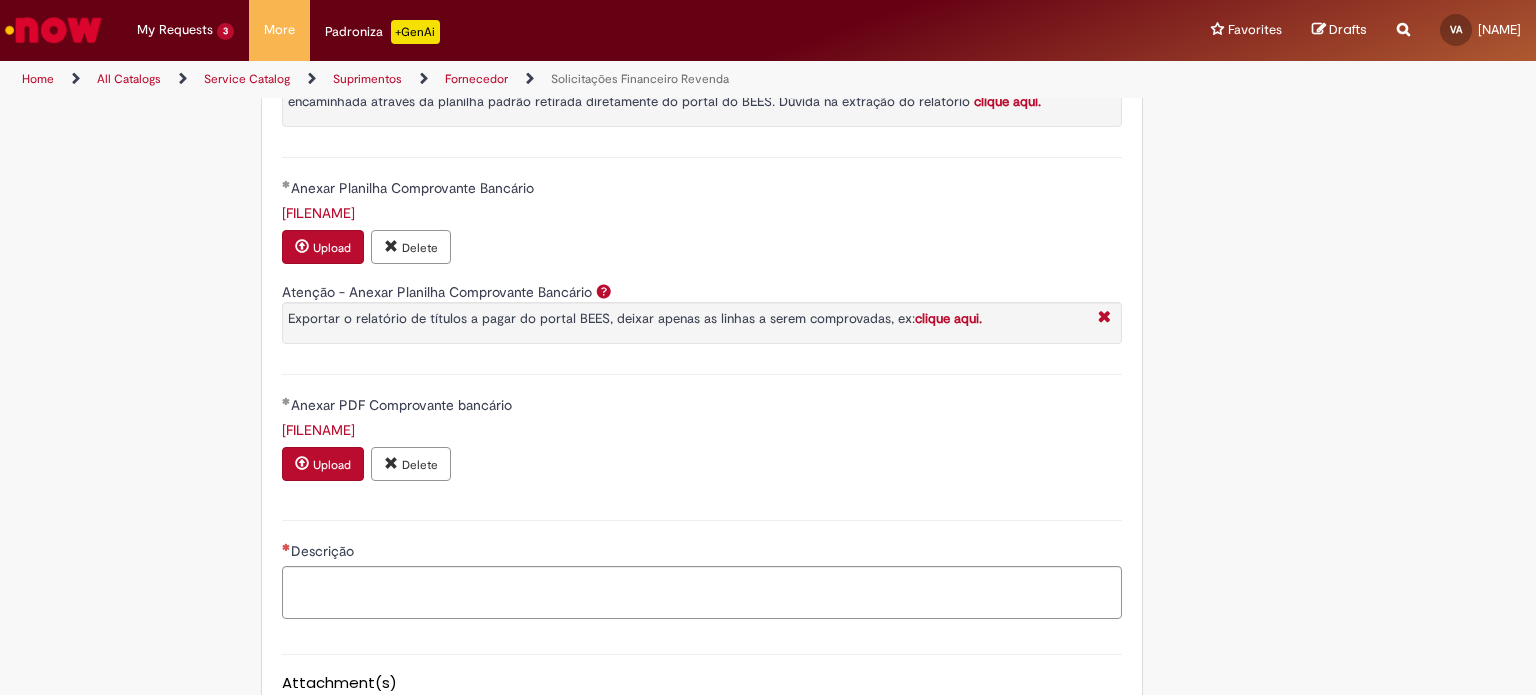 click on "**********" at bounding box center (768, 139) 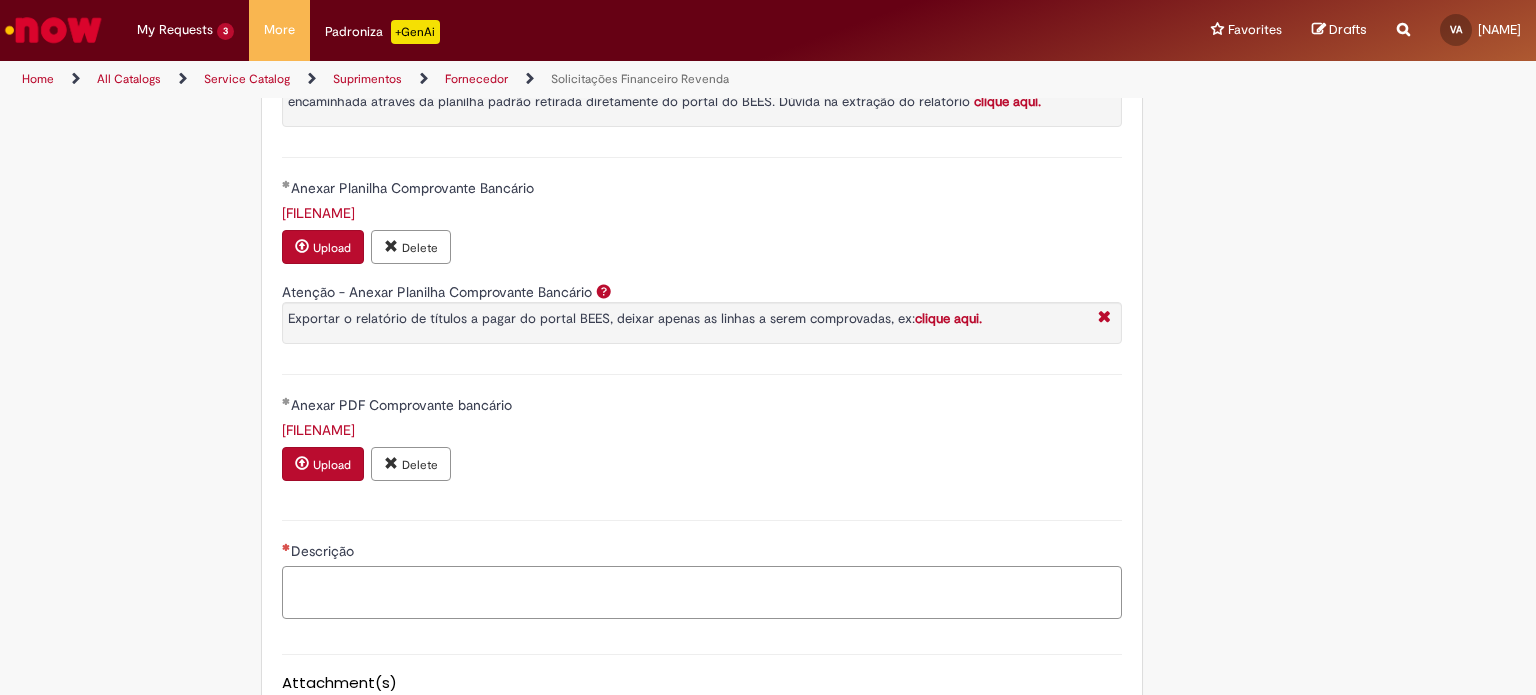 click on "Descrição" at bounding box center [702, 593] 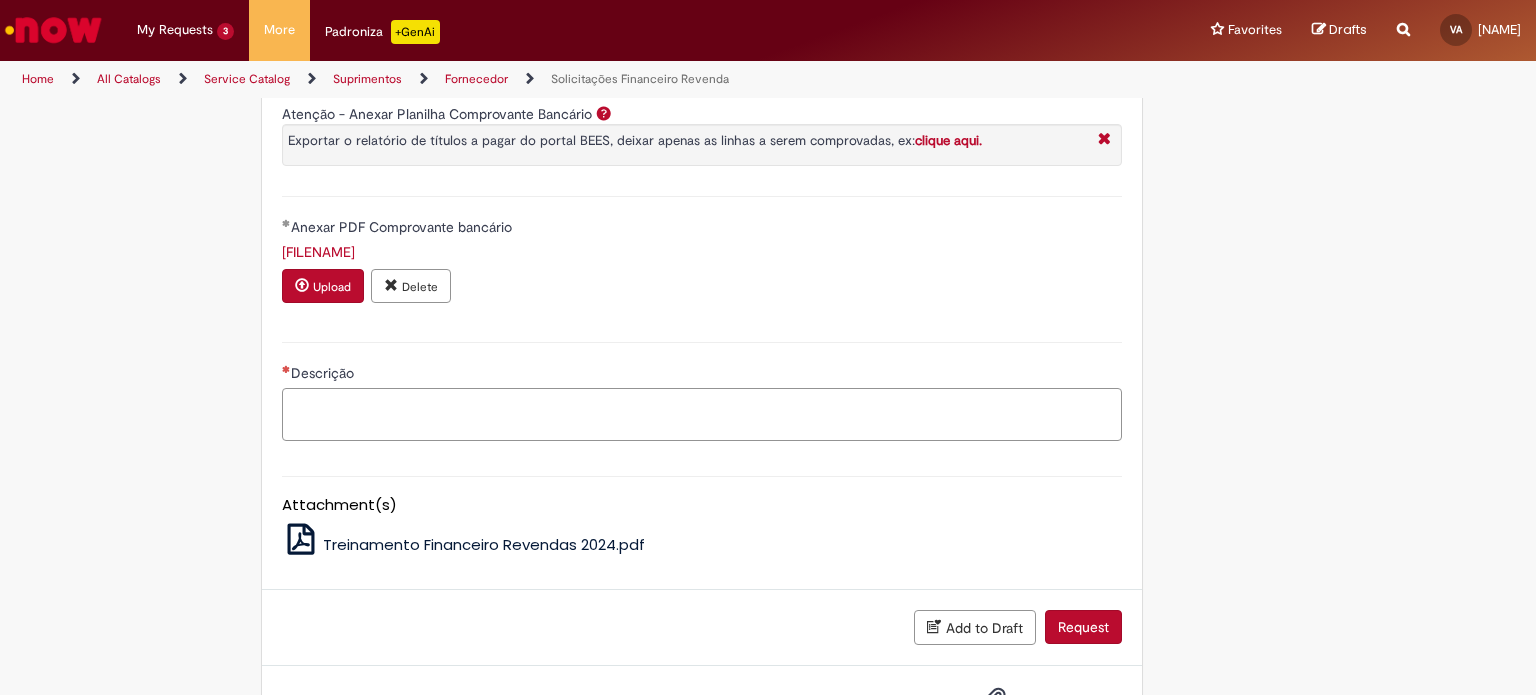 scroll, scrollTop: 975, scrollLeft: 0, axis: vertical 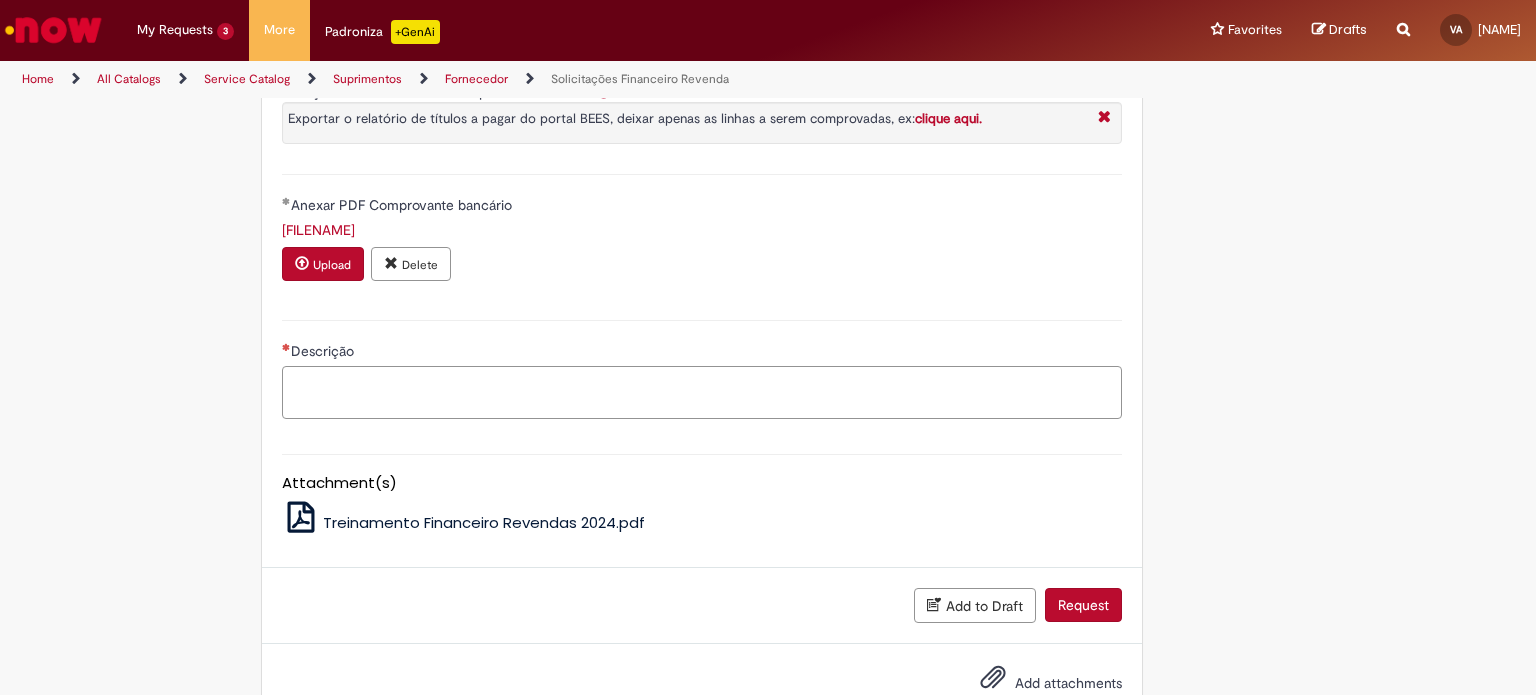 click on "Descrição" at bounding box center (702, 393) 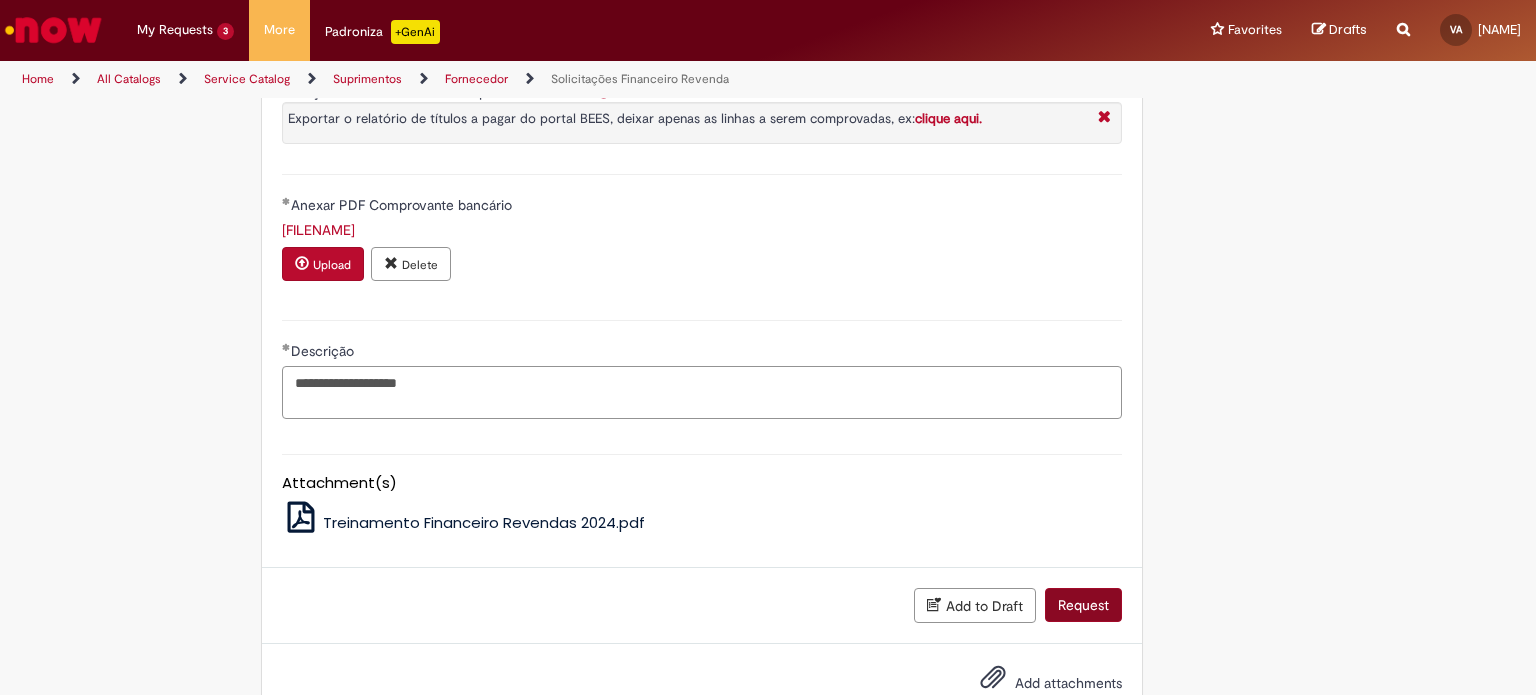 type on "**********" 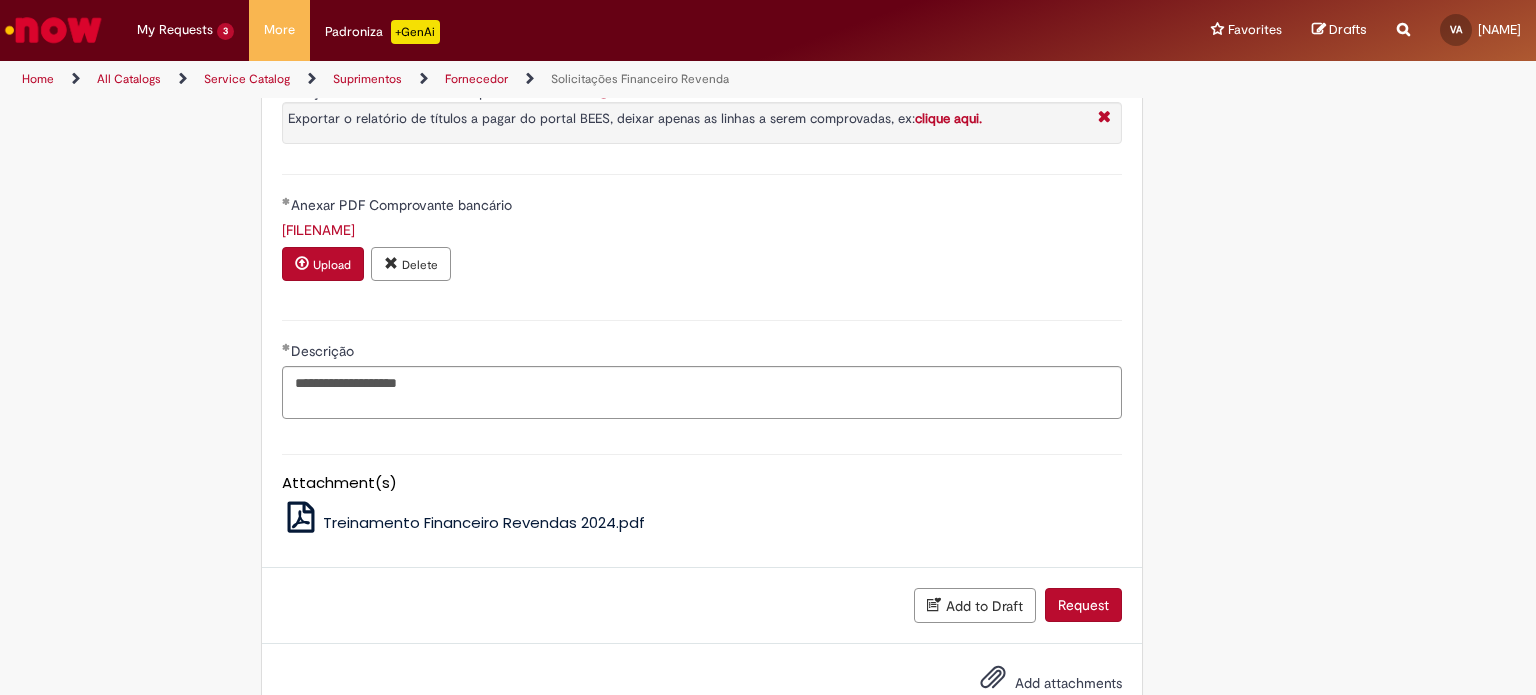 click on "Request" at bounding box center [1083, 605] 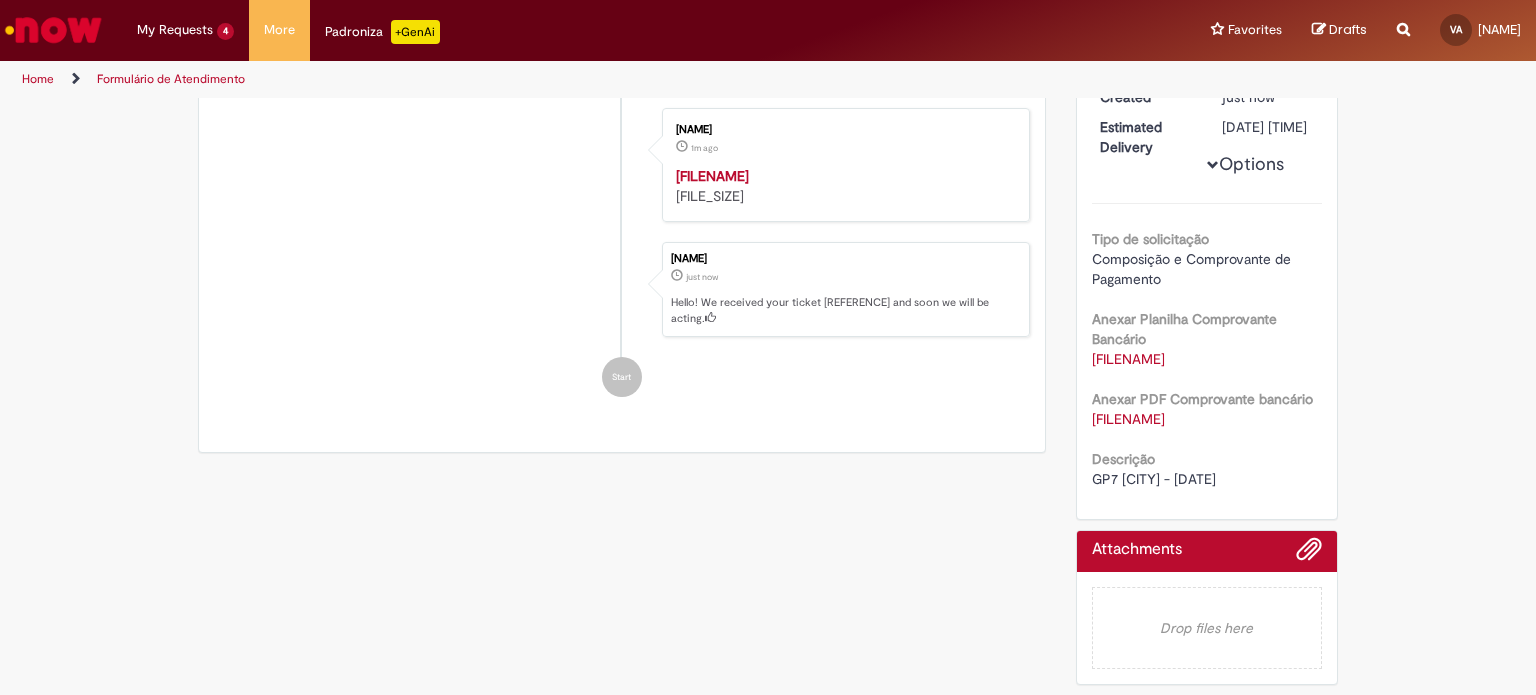 scroll, scrollTop: 0, scrollLeft: 0, axis: both 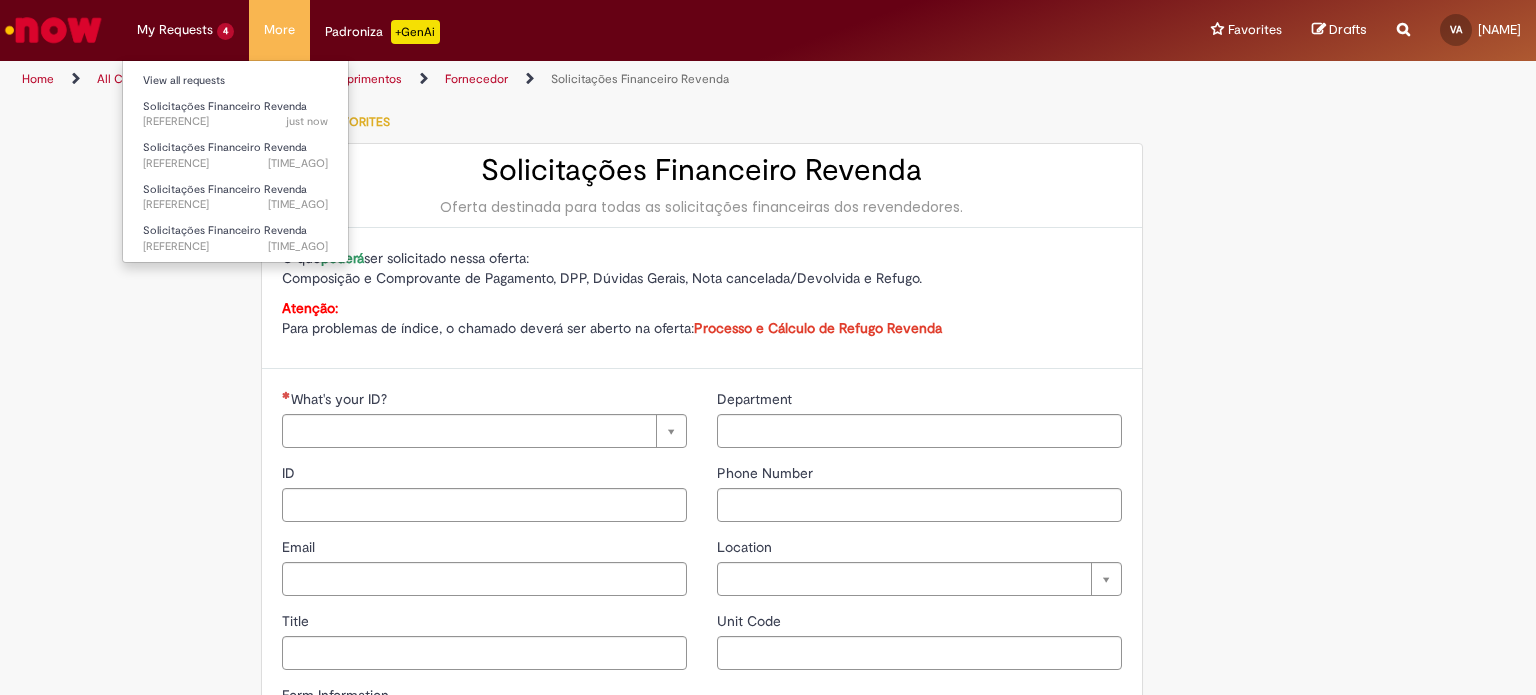 type on "**********" 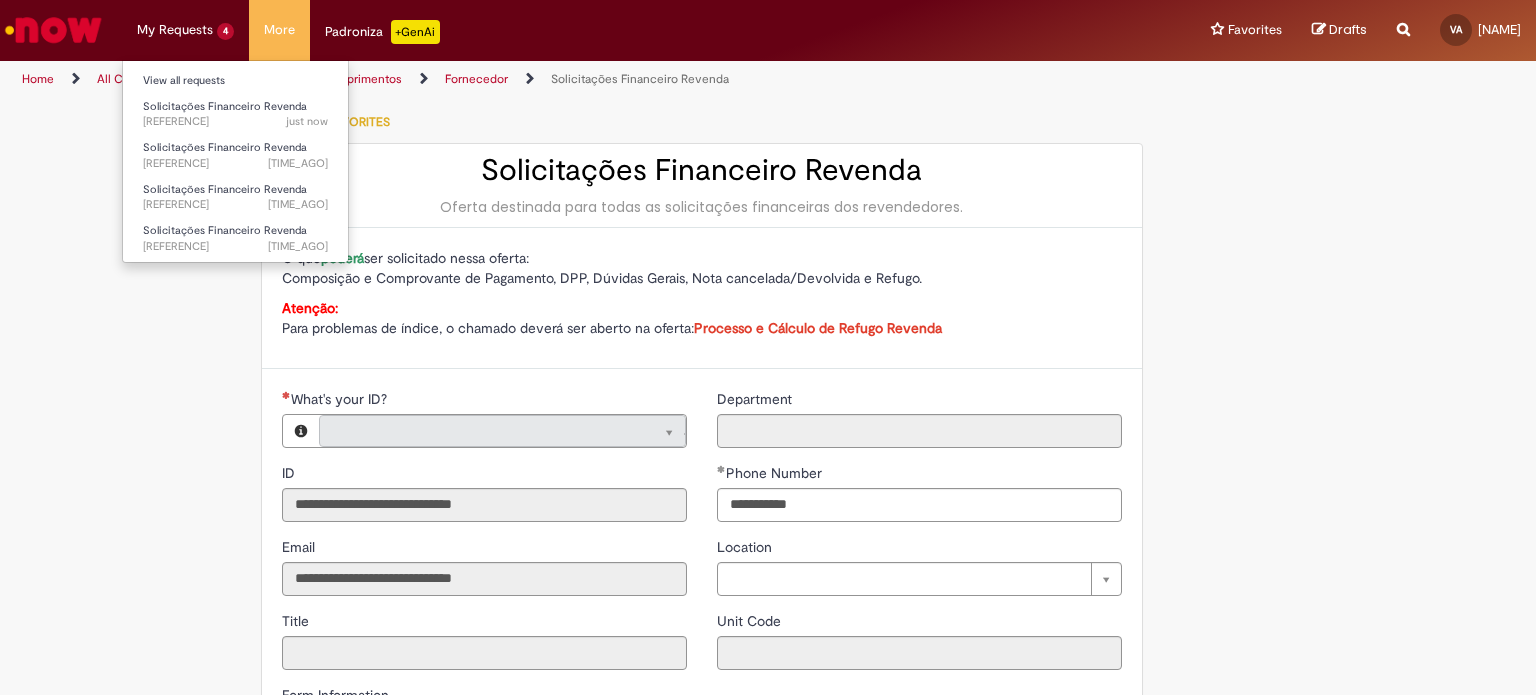 type on "**********" 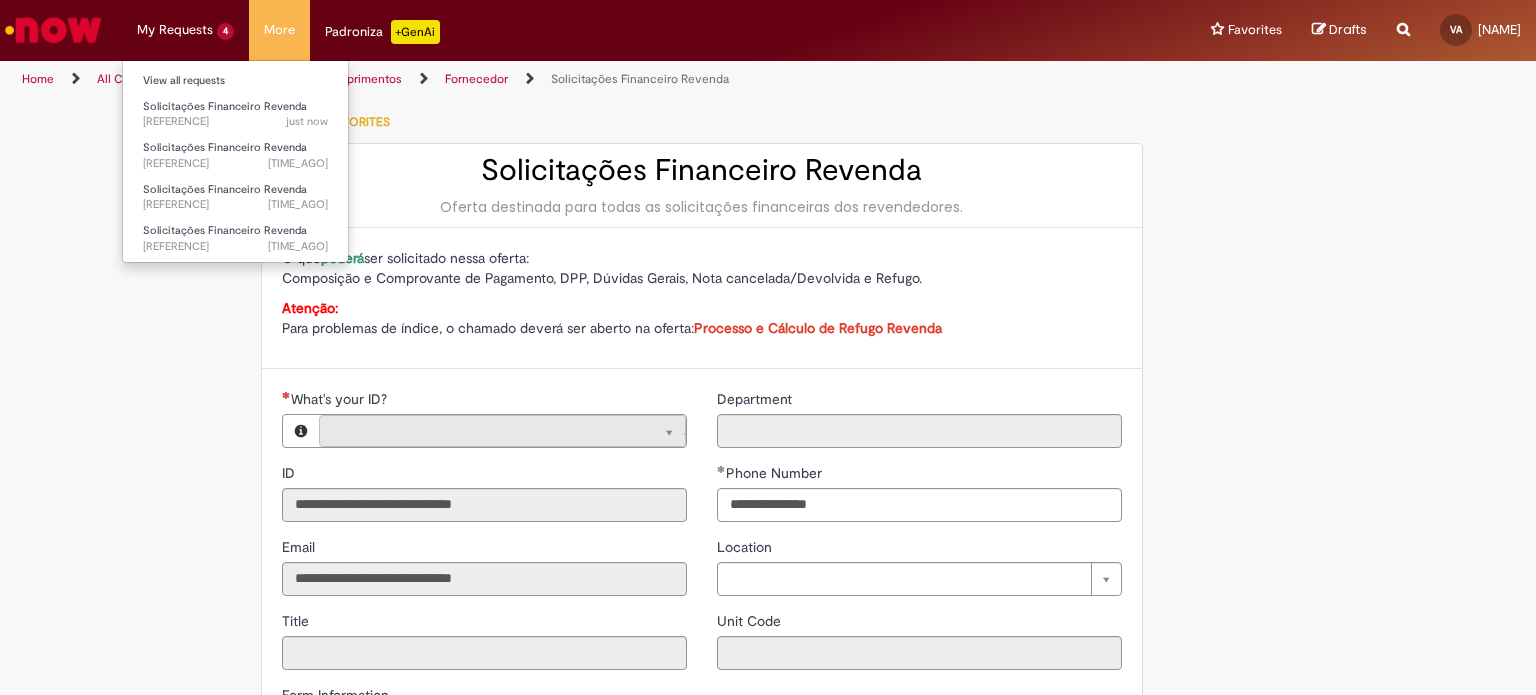 type on "**********" 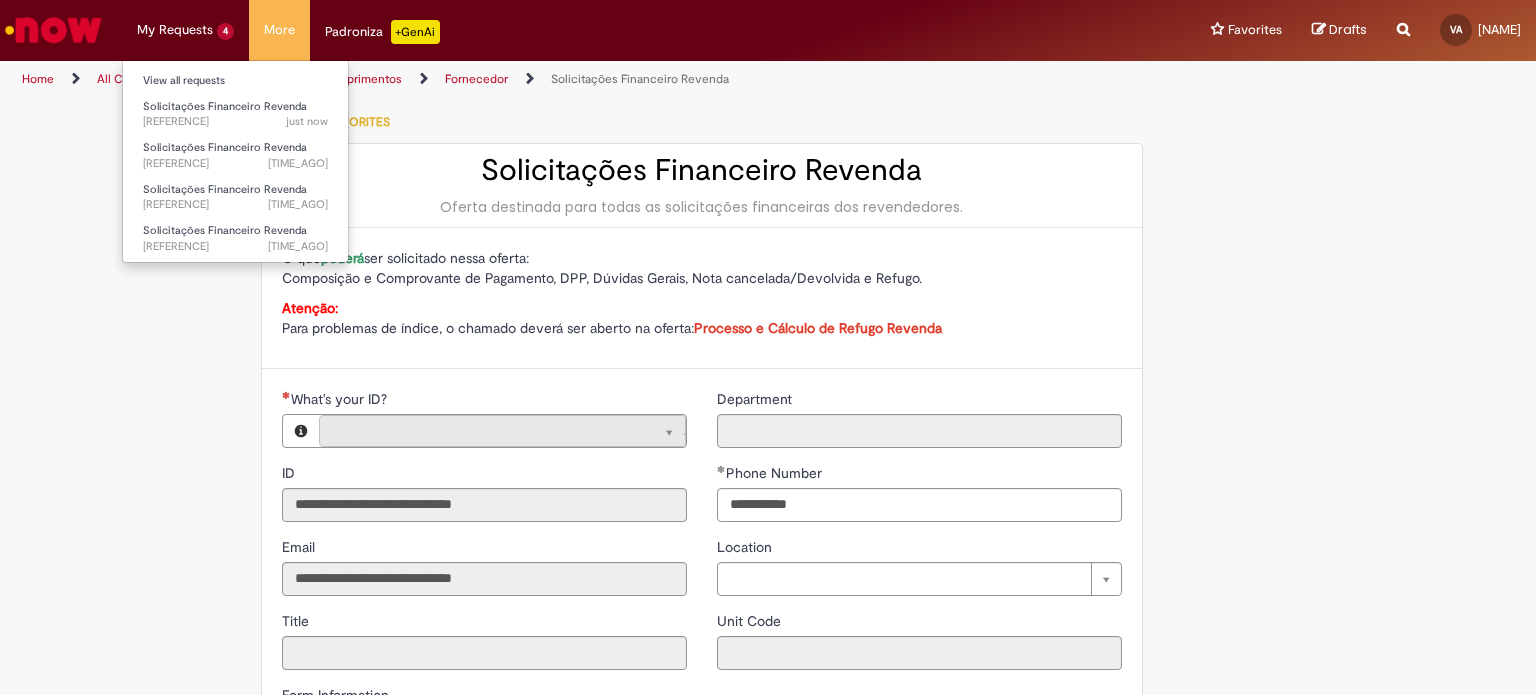 type on "**********" 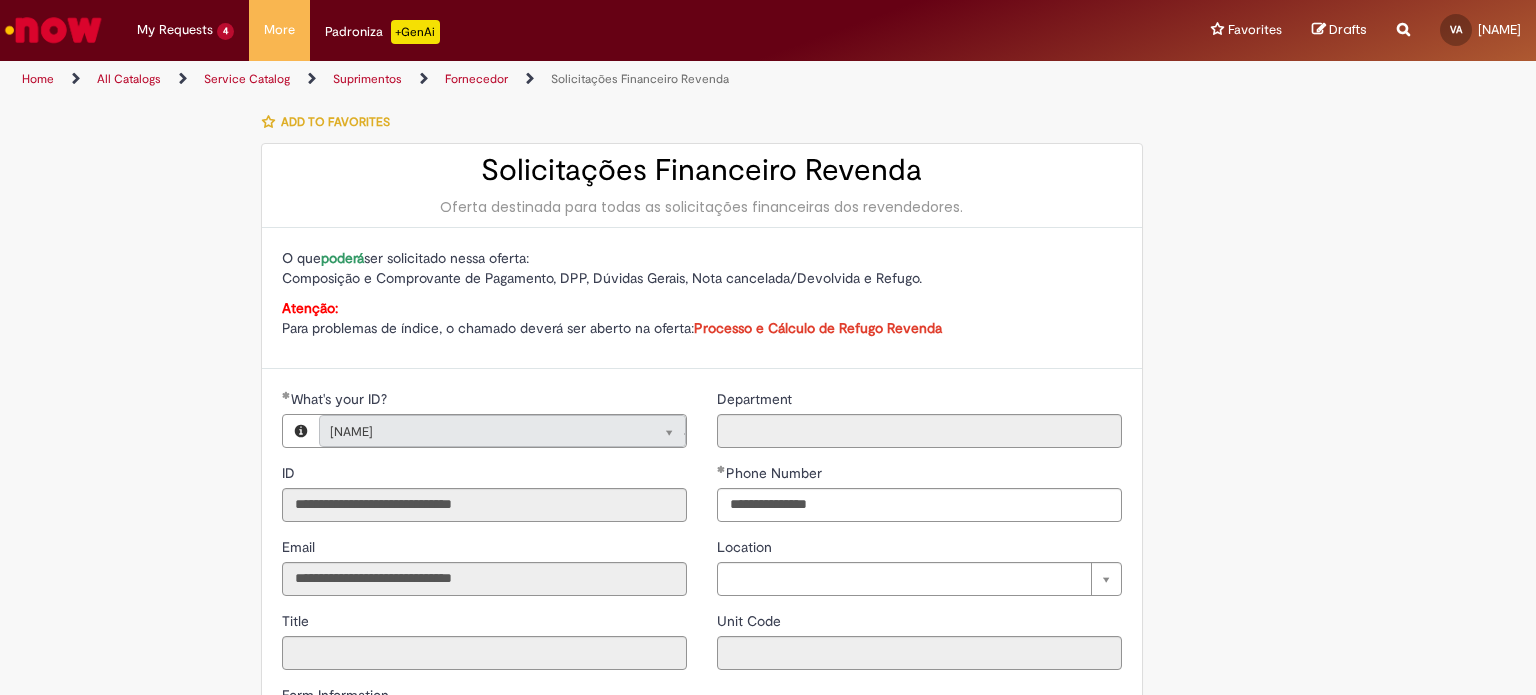 scroll, scrollTop: 575, scrollLeft: 0, axis: vertical 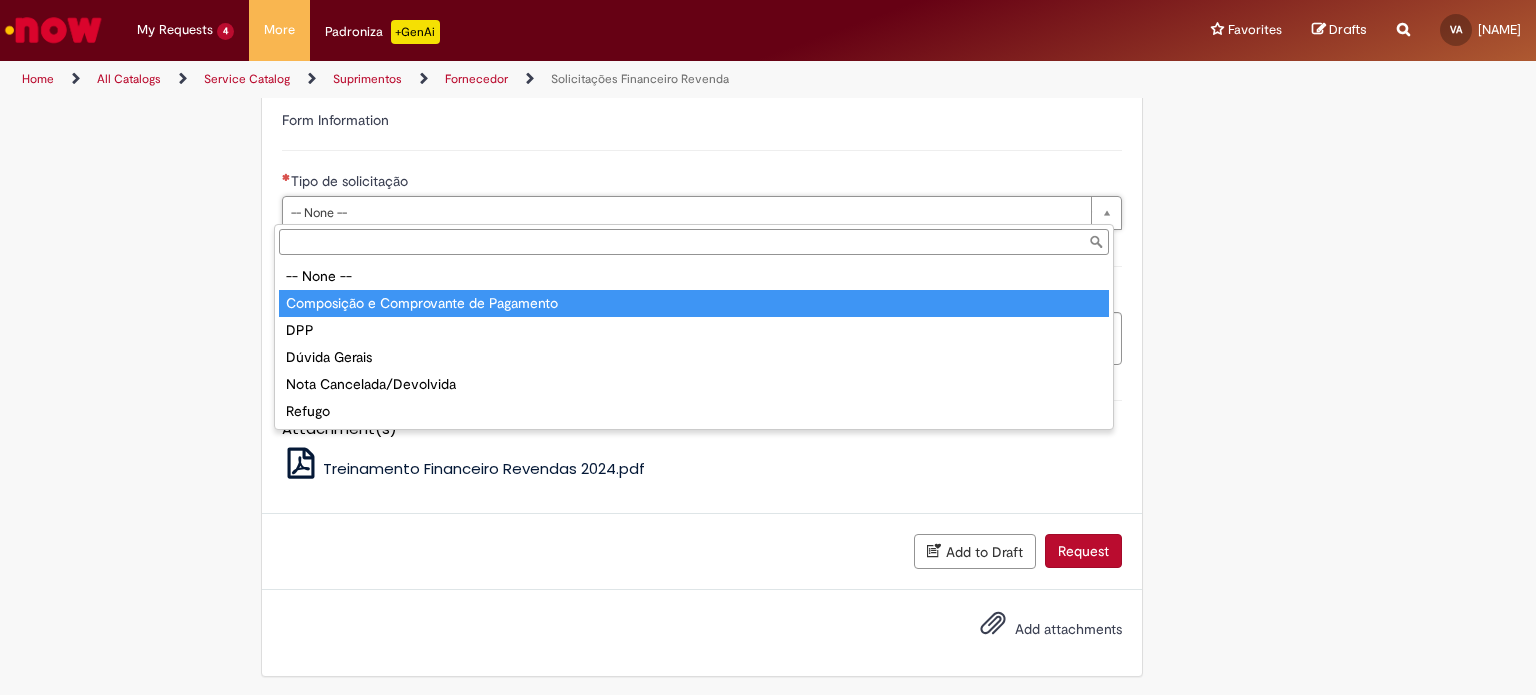 type on "**********" 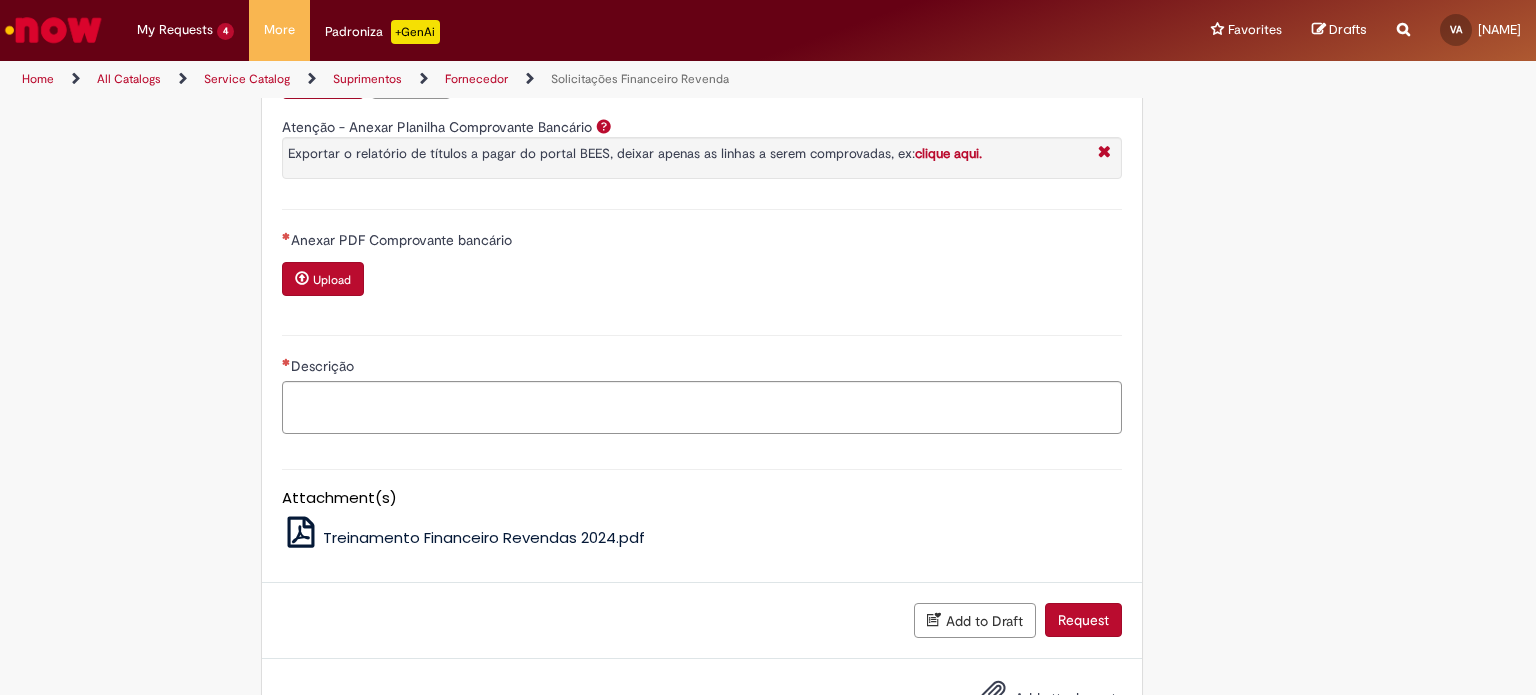 scroll, scrollTop: 975, scrollLeft: 0, axis: vertical 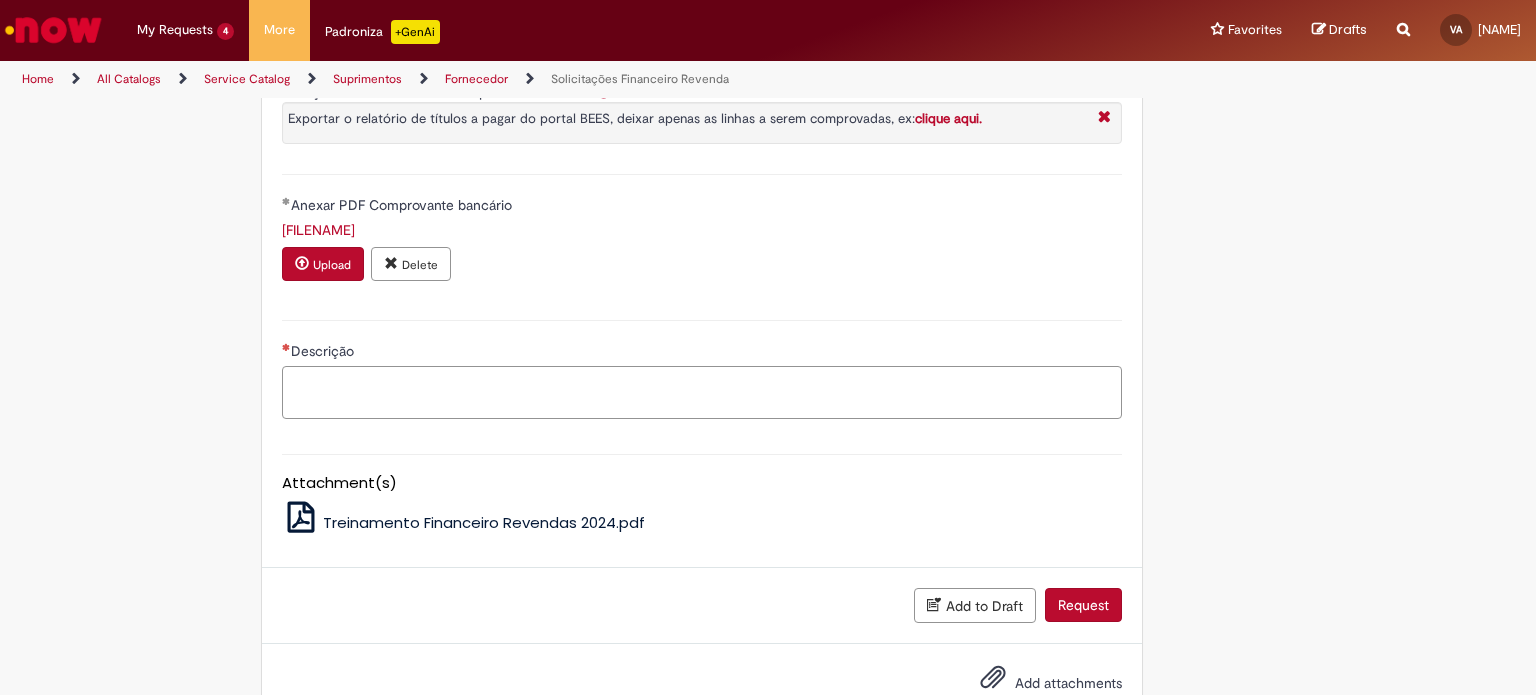 click on "Descrição" at bounding box center (702, 393) 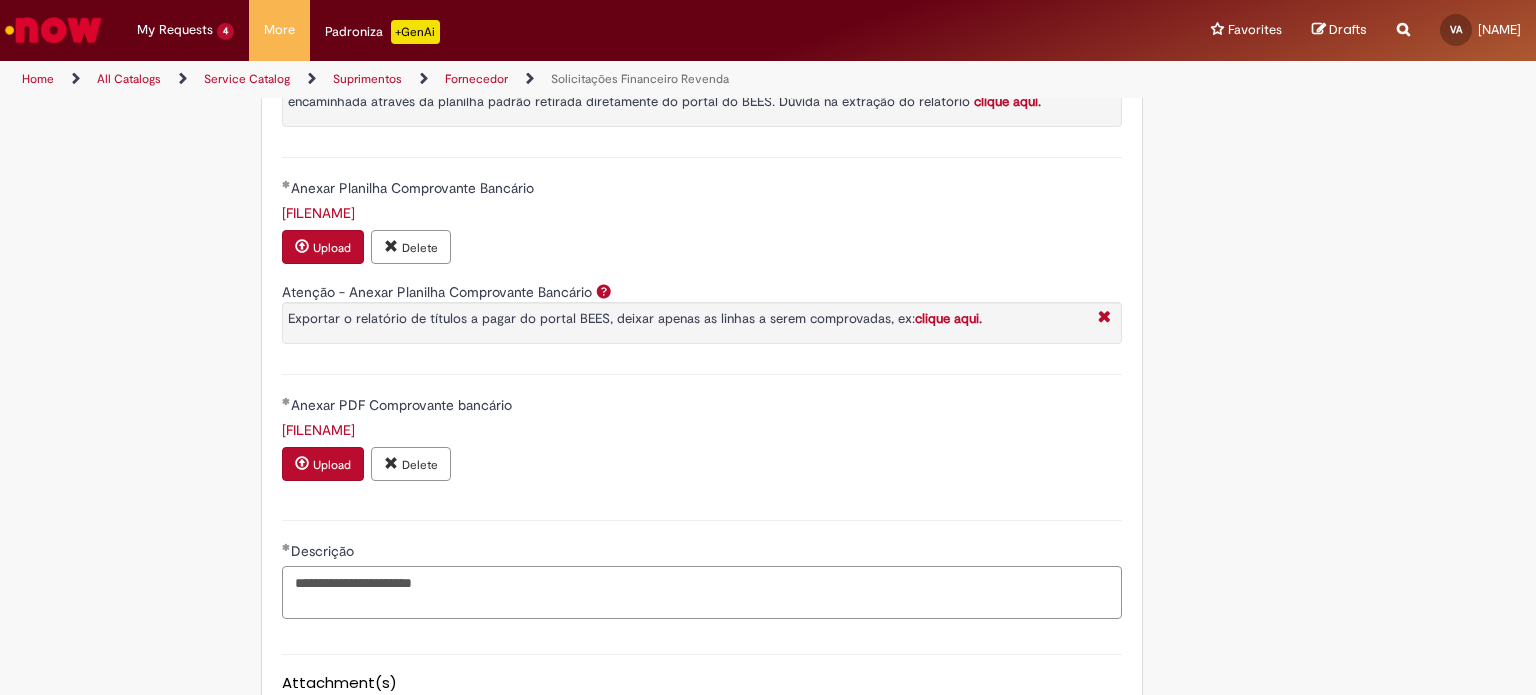 scroll, scrollTop: 975, scrollLeft: 0, axis: vertical 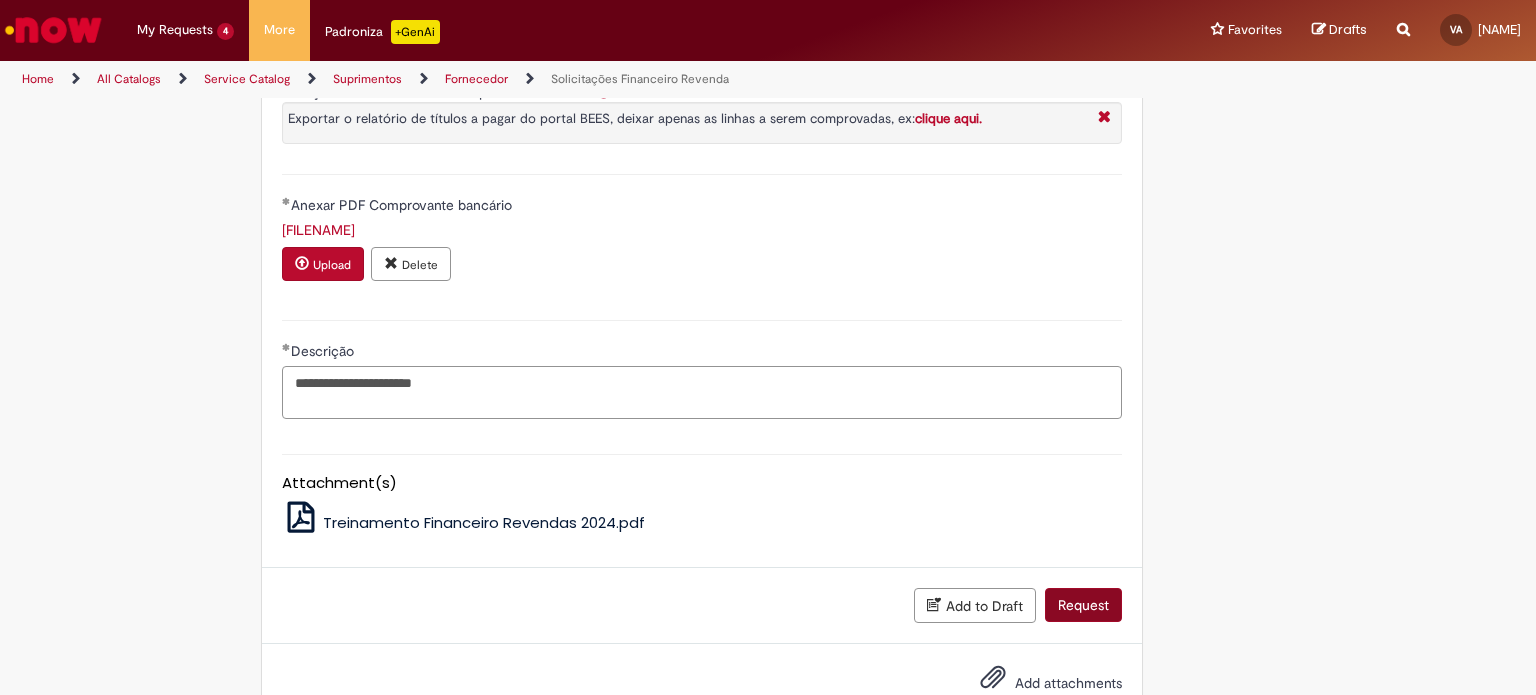 type on "**********" 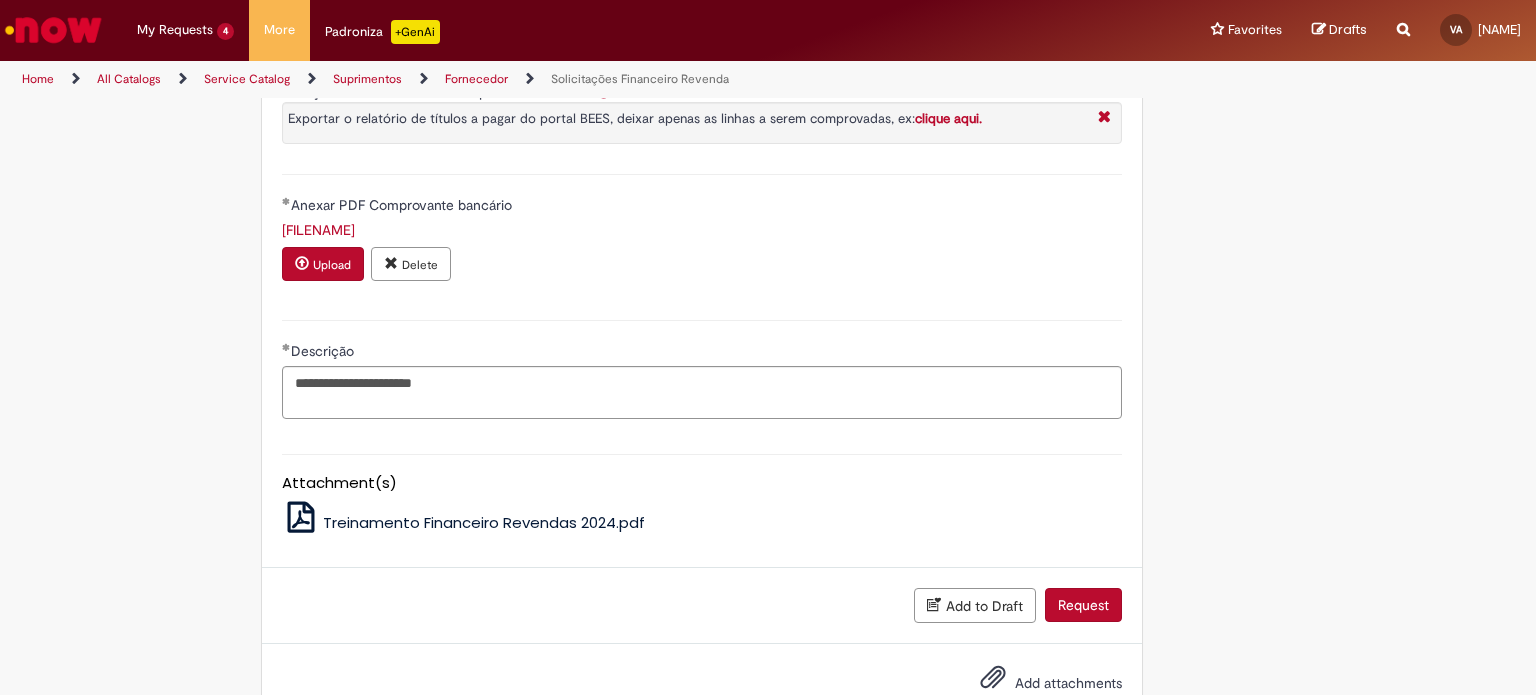 click on "Request" at bounding box center [1083, 605] 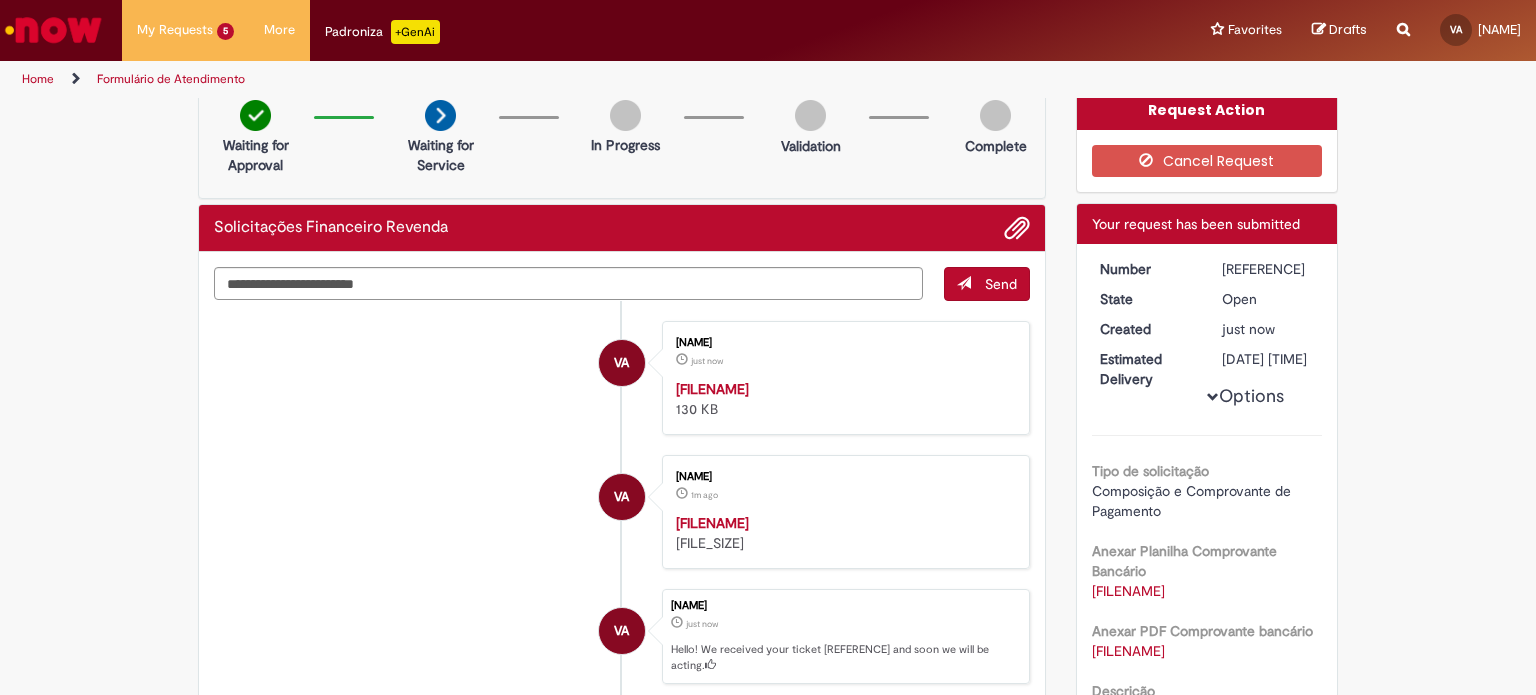 scroll, scrollTop: 0, scrollLeft: 0, axis: both 